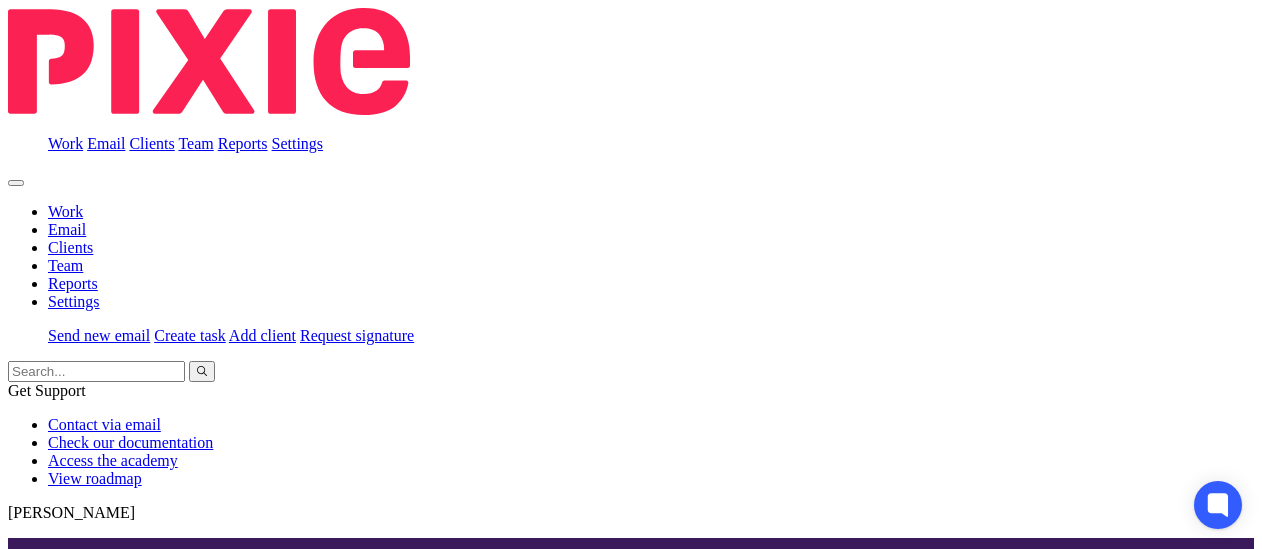 scroll, scrollTop: 0, scrollLeft: 0, axis: both 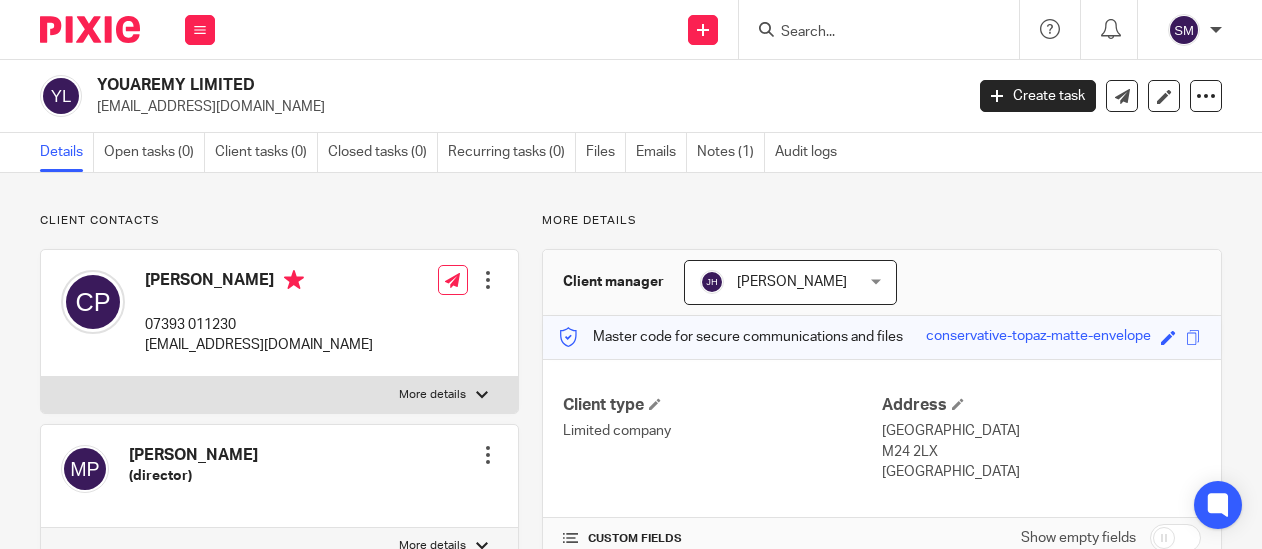 click at bounding box center [869, 33] 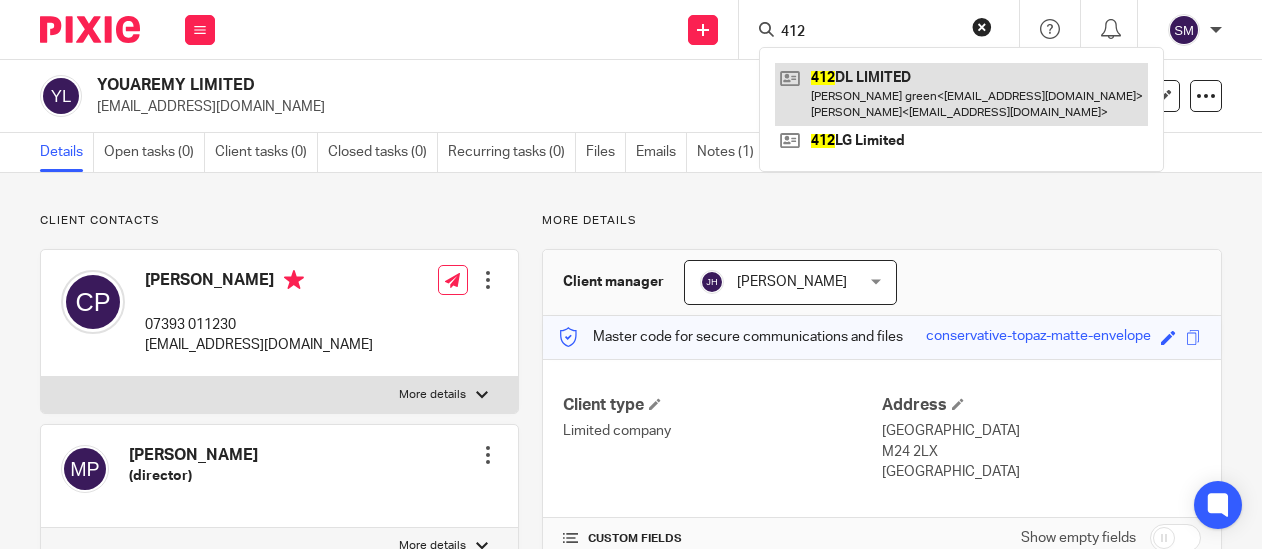 type on "412" 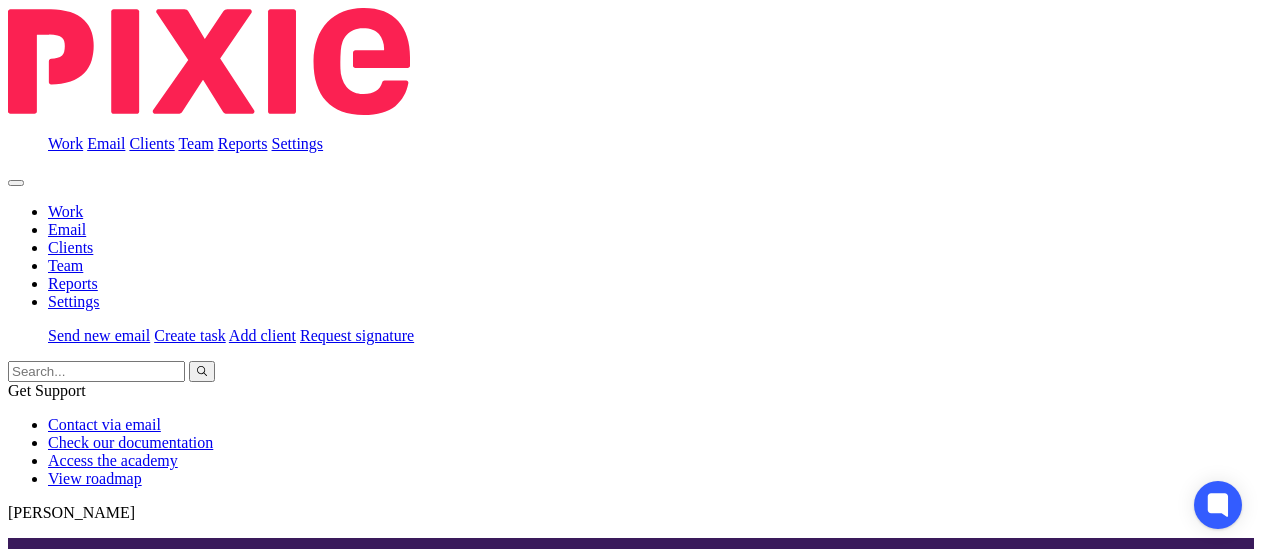 click on "Notes (1)" at bounding box center (644, 3343) 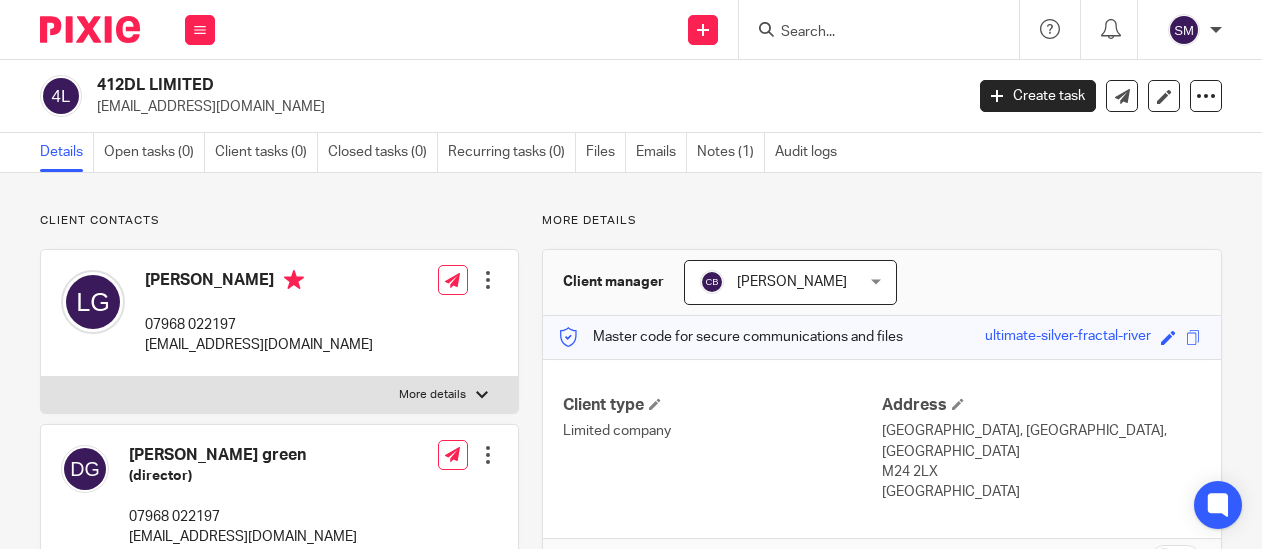scroll, scrollTop: 0, scrollLeft: 0, axis: both 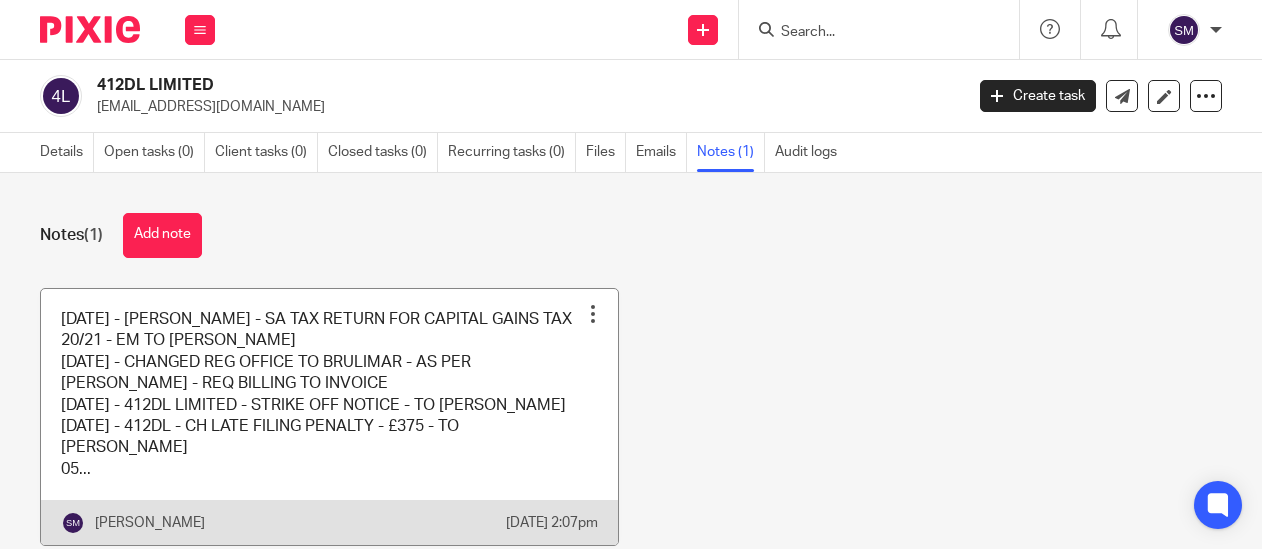 click at bounding box center (329, 417) 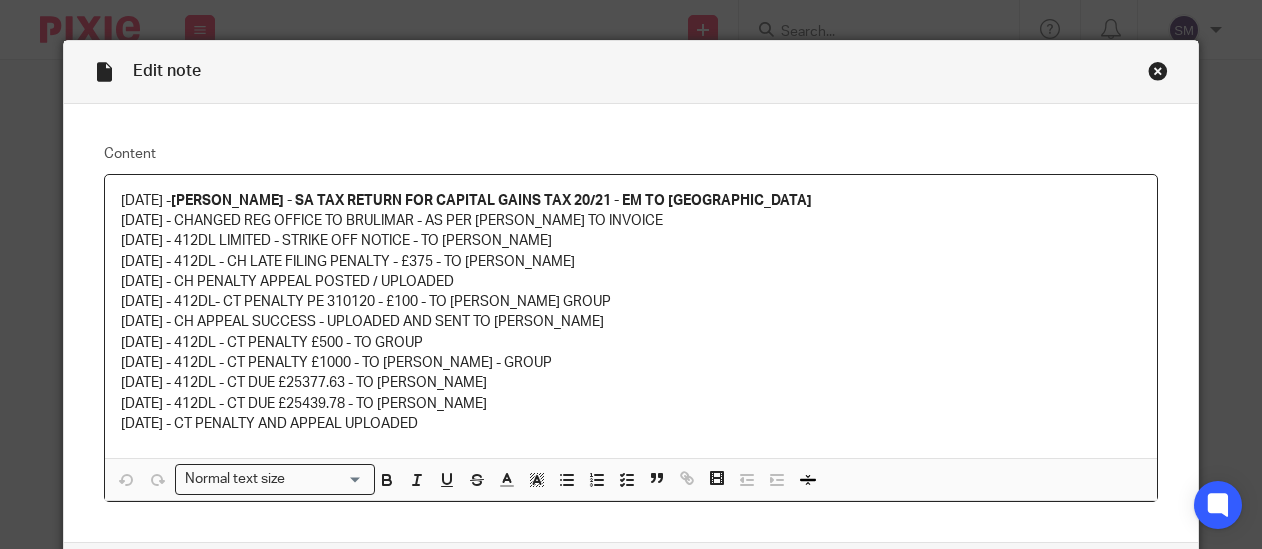 scroll, scrollTop: 0, scrollLeft: 0, axis: both 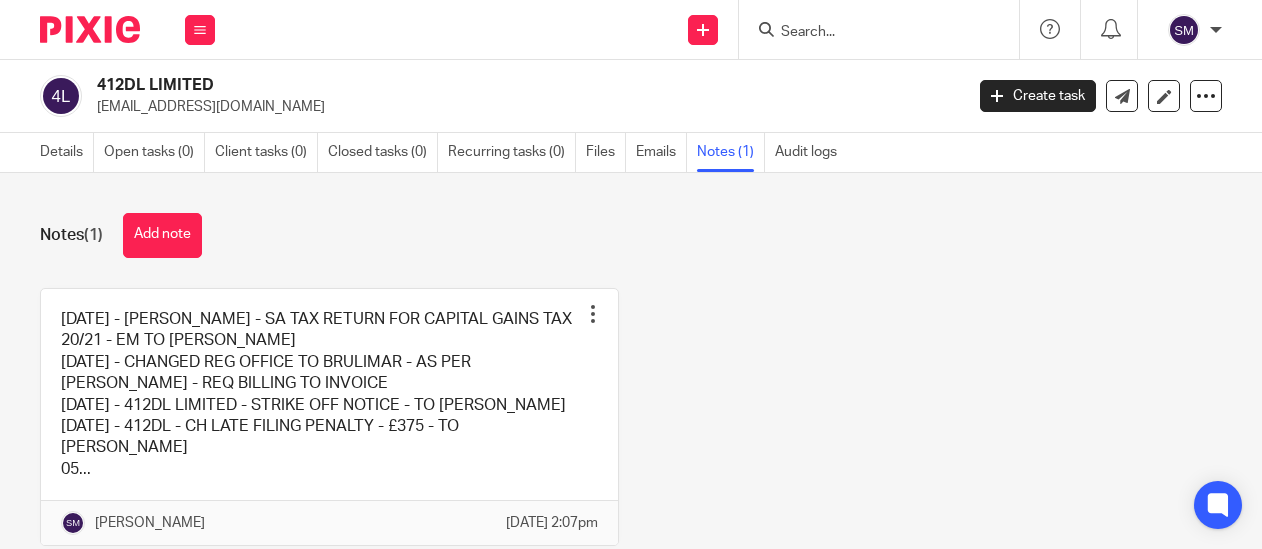 click on "Files" at bounding box center [606, 152] 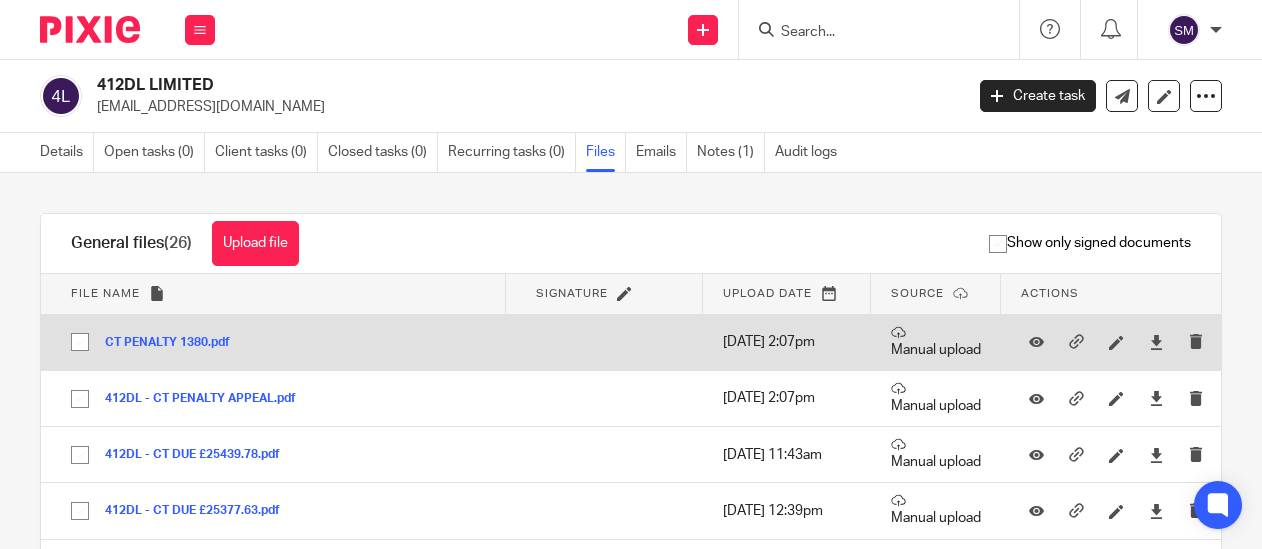 scroll, scrollTop: 0, scrollLeft: 0, axis: both 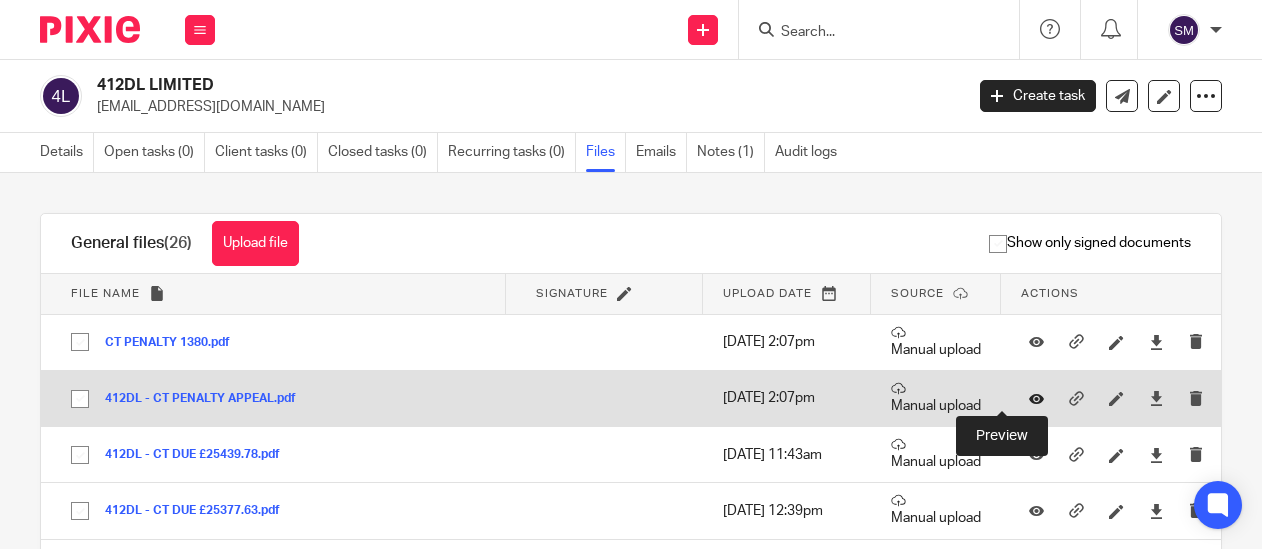 click at bounding box center [1036, 398] 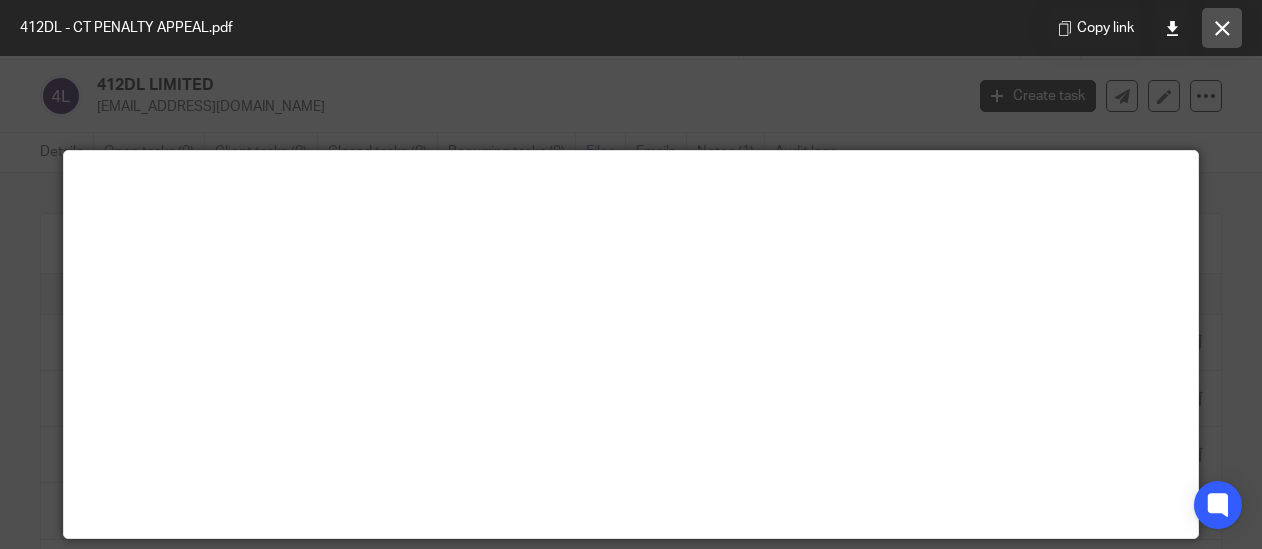 click at bounding box center (1222, 28) 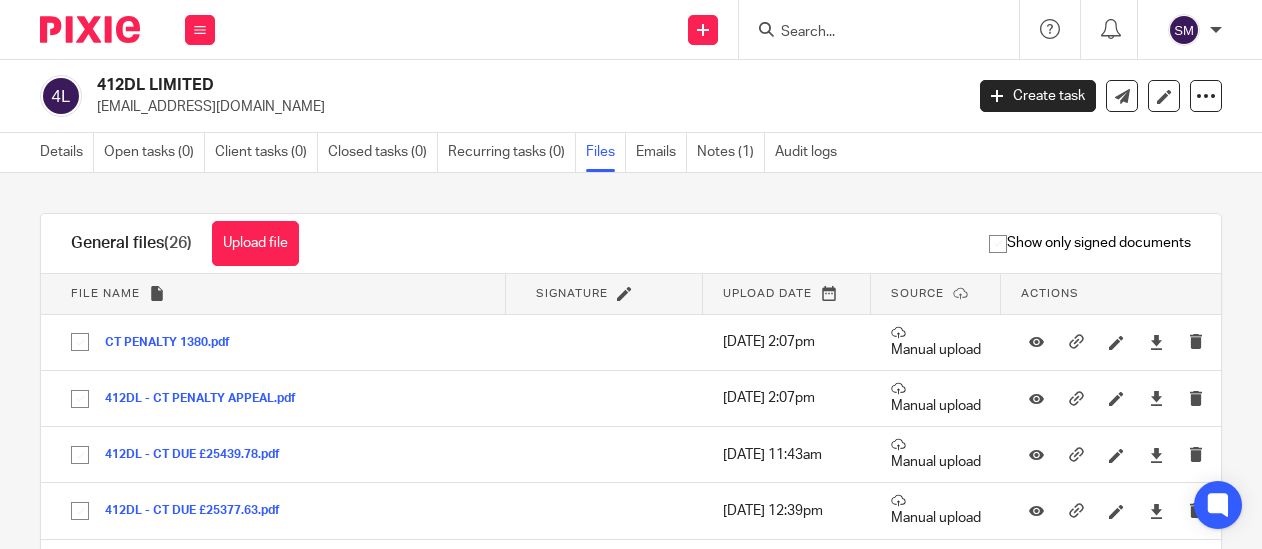 click at bounding box center [869, 33] 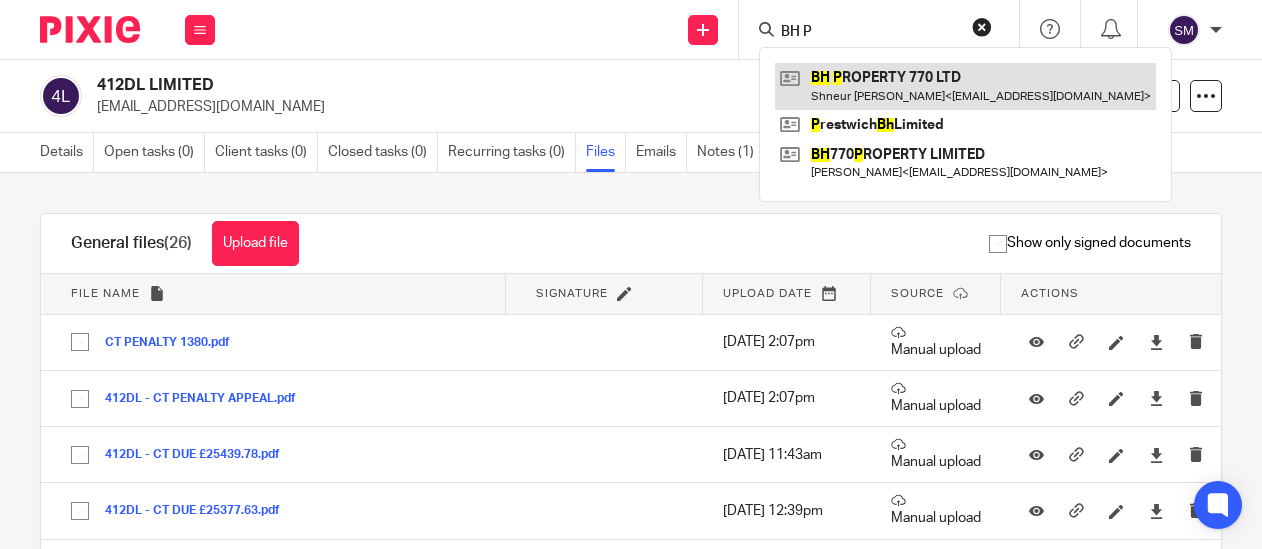 type on "BH P" 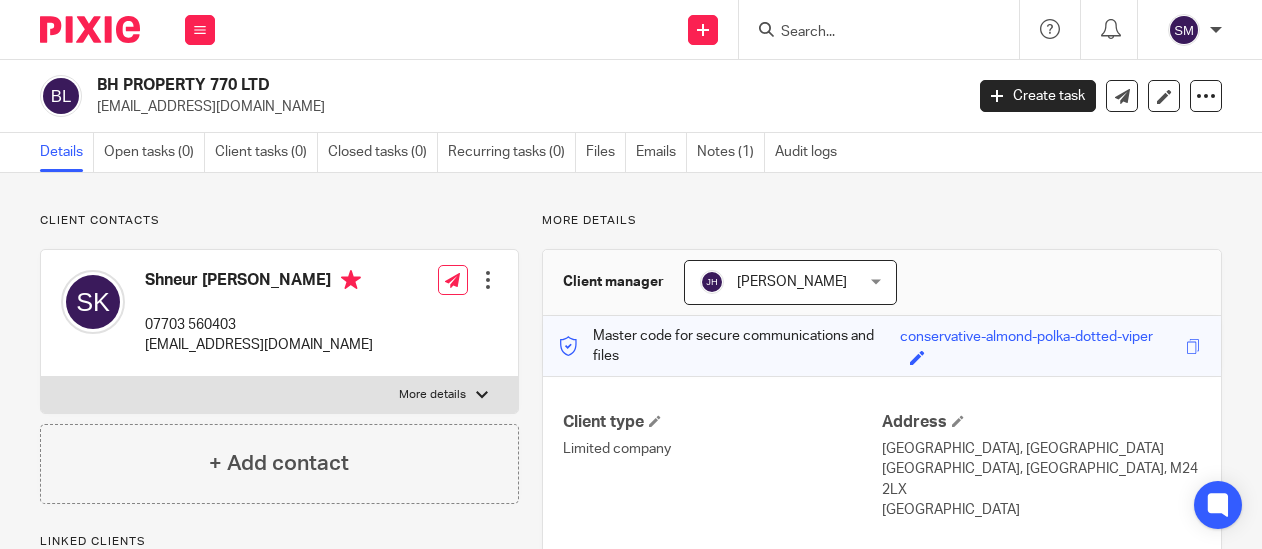 scroll, scrollTop: 0, scrollLeft: 0, axis: both 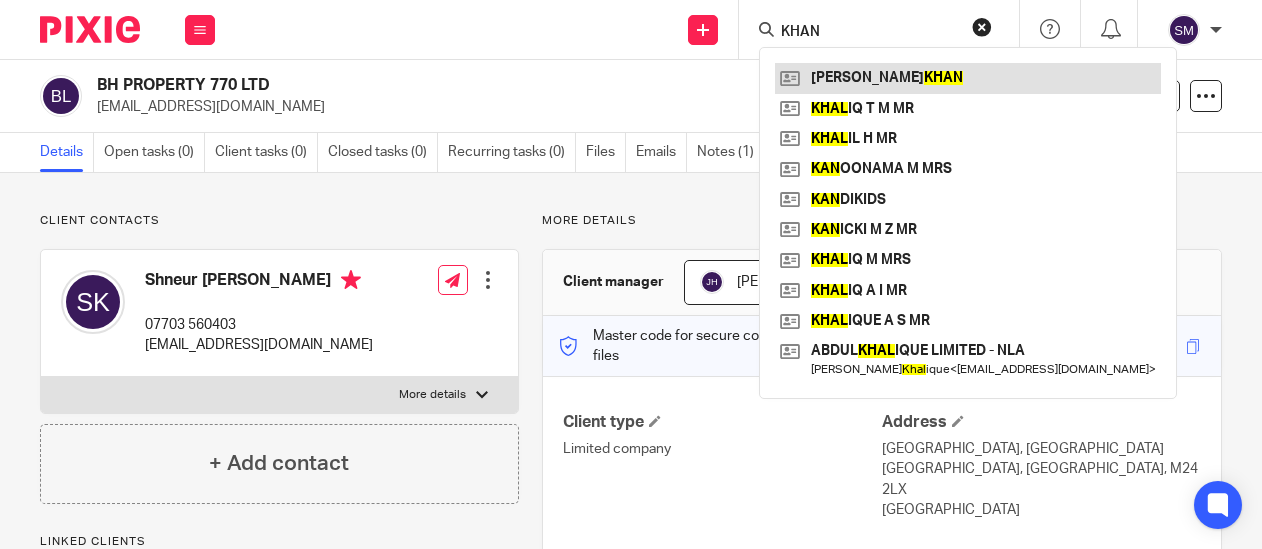 type on "KHAN" 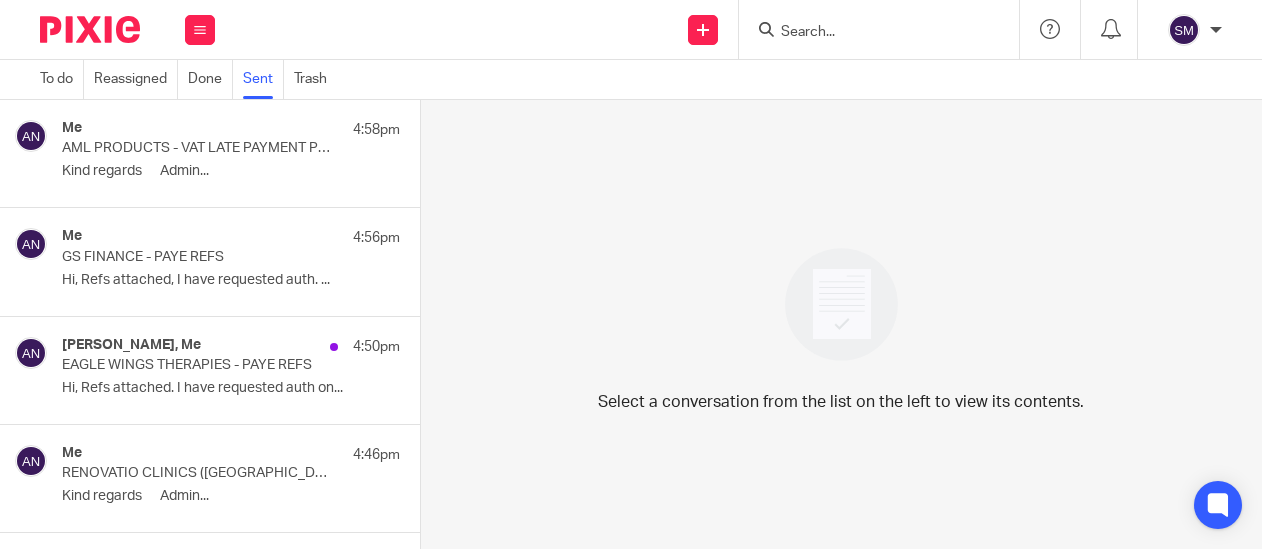 scroll, scrollTop: 0, scrollLeft: 0, axis: both 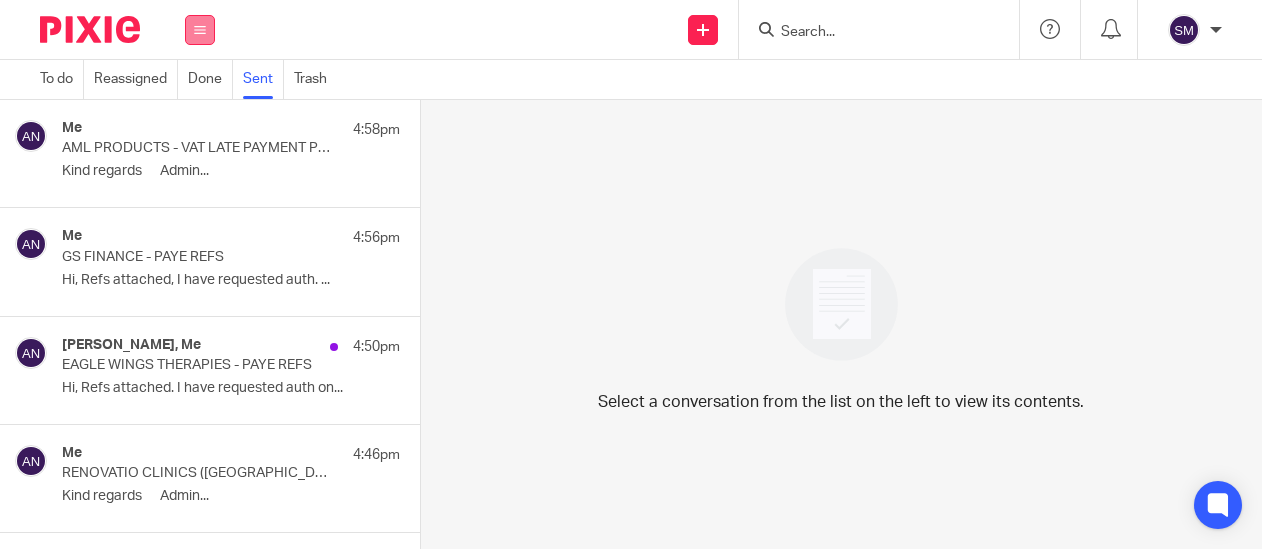 click at bounding box center [200, 30] 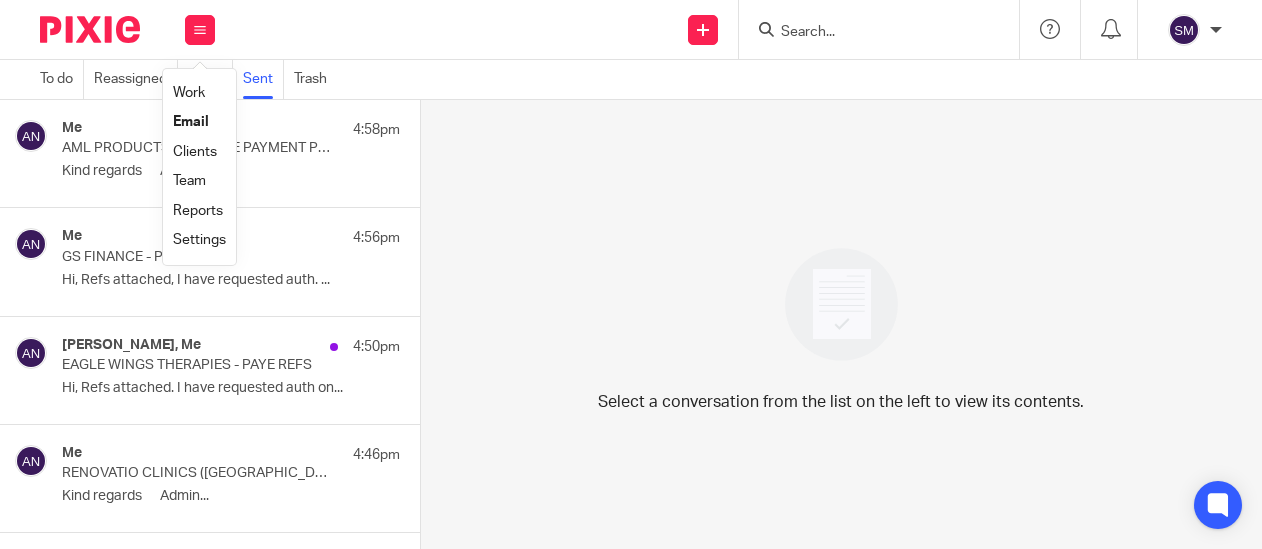 click on "Reports" at bounding box center (198, 211) 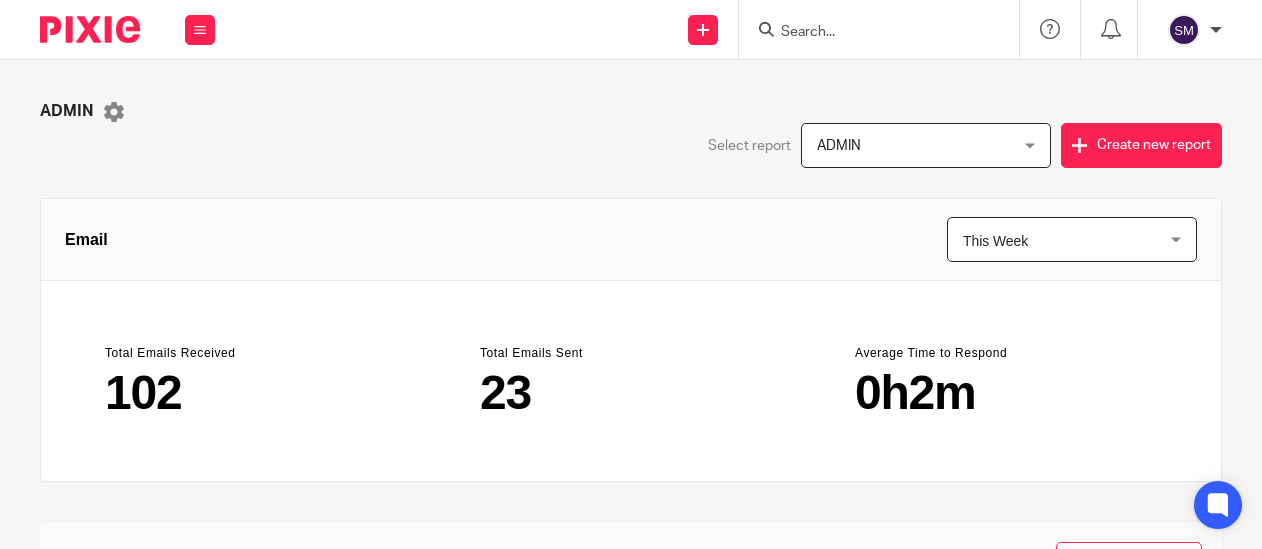 scroll, scrollTop: 0, scrollLeft: 0, axis: both 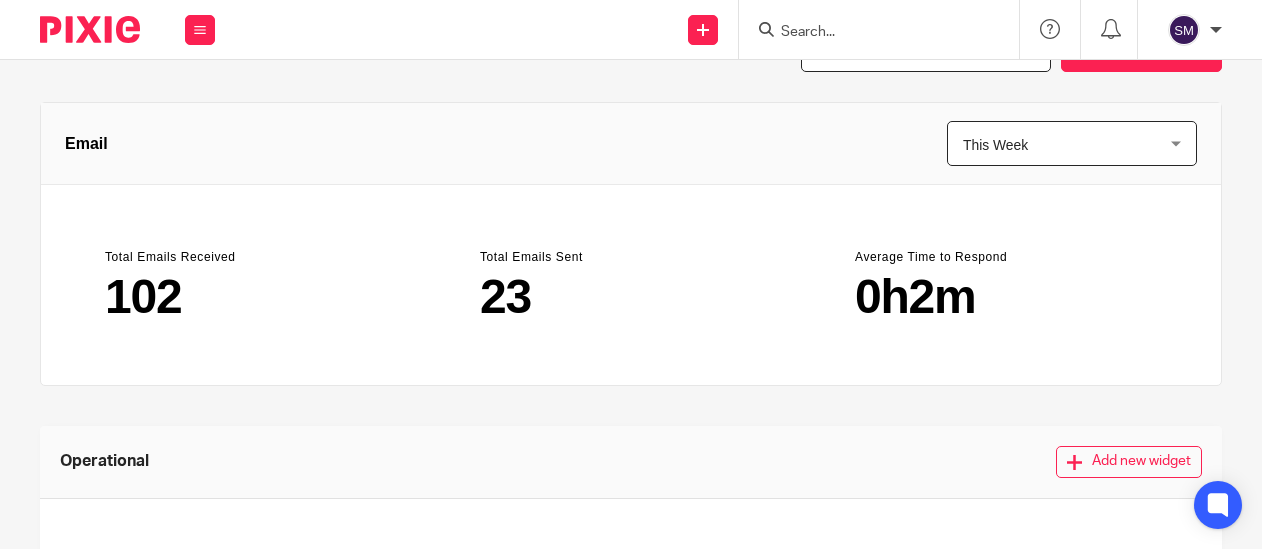 click on "This Week" at bounding box center [1056, 143] 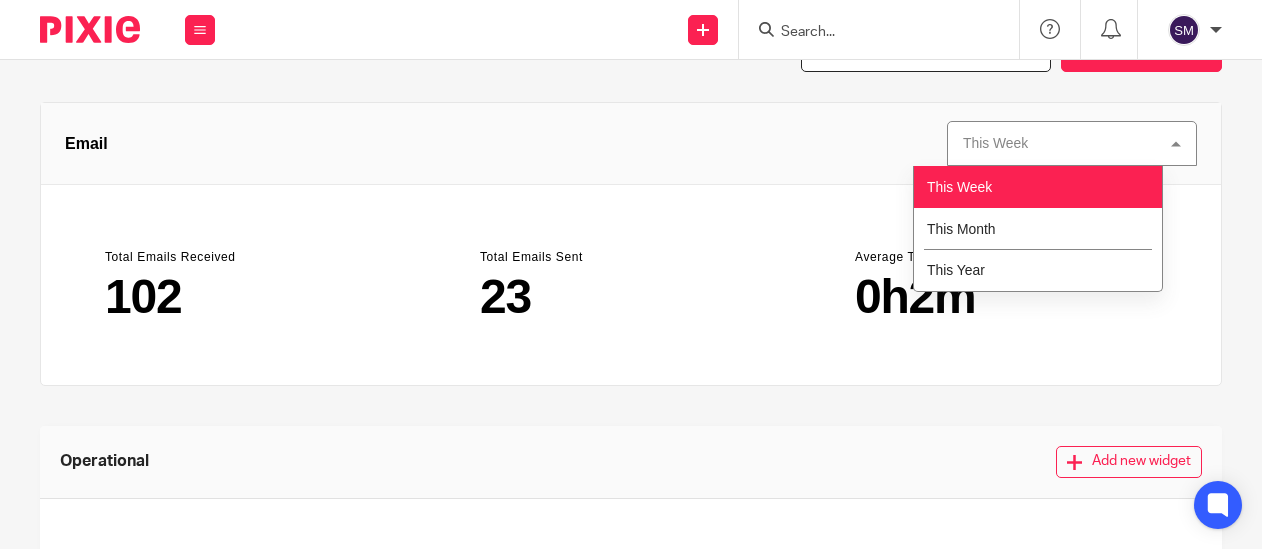 click on "This Week
This Week" at bounding box center (1072, 143) 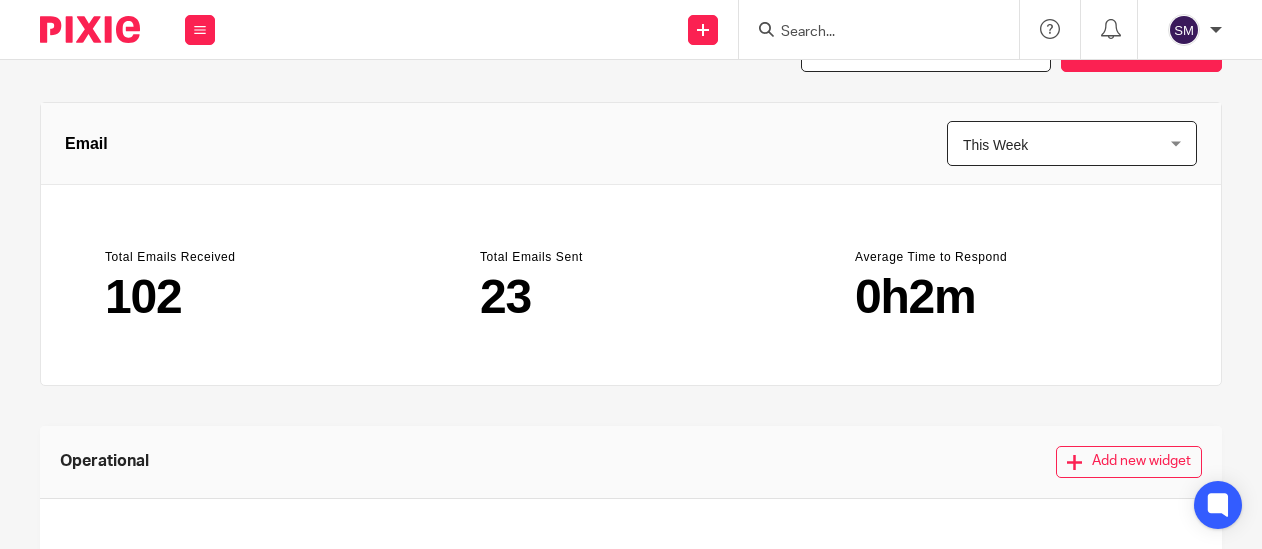 click on "This Week" at bounding box center [1056, 143] 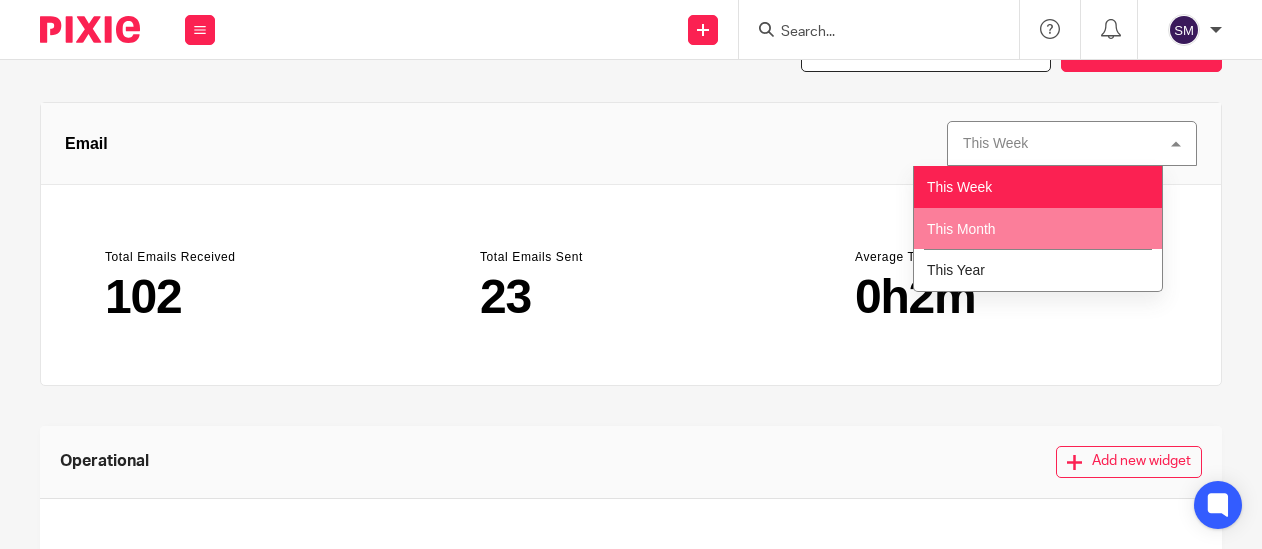 click on "This Month" at bounding box center (961, 229) 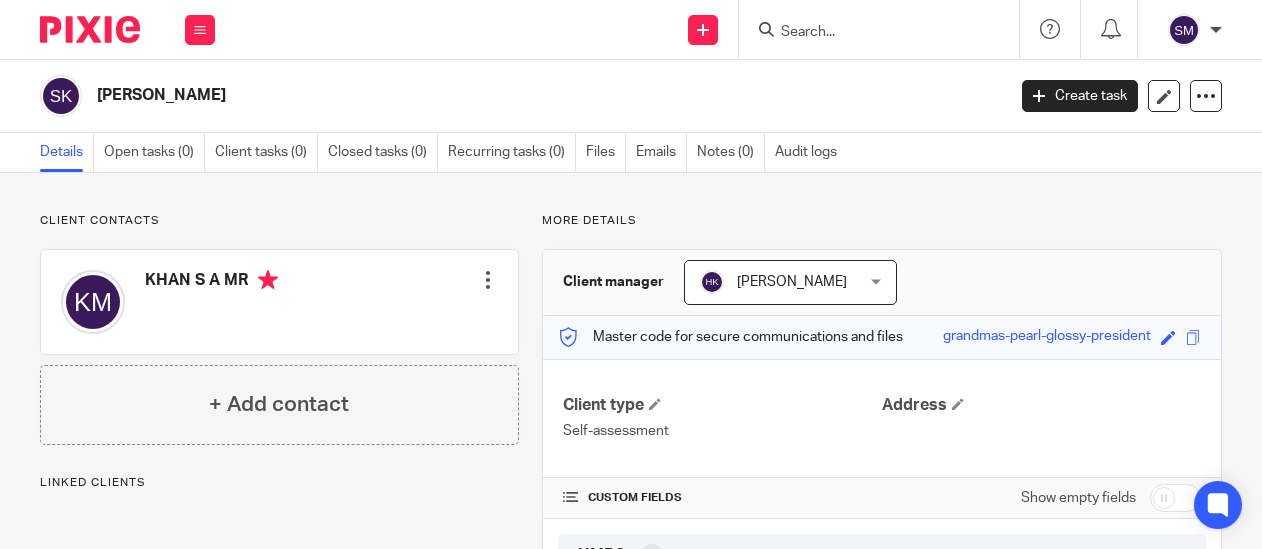 scroll, scrollTop: 0, scrollLeft: 0, axis: both 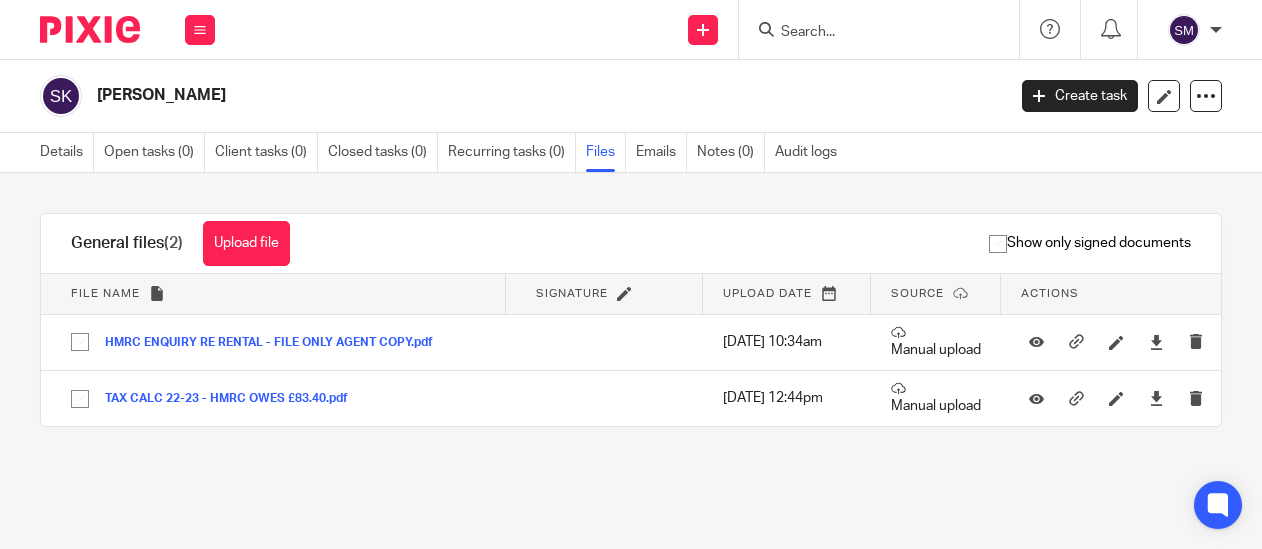 click at bounding box center (869, 33) 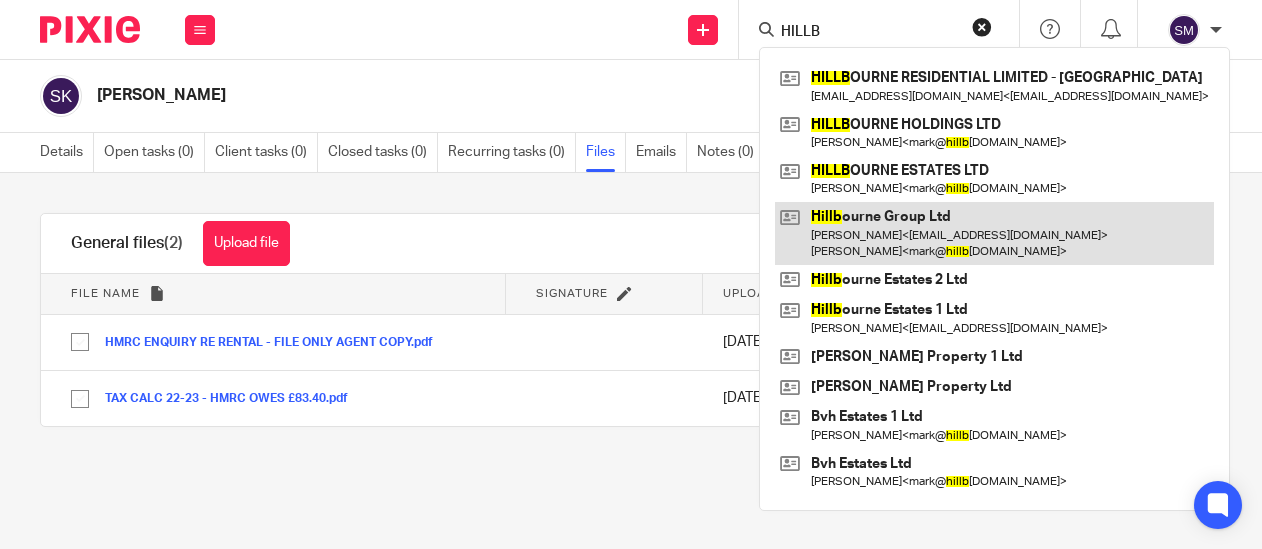 type on "HILLB" 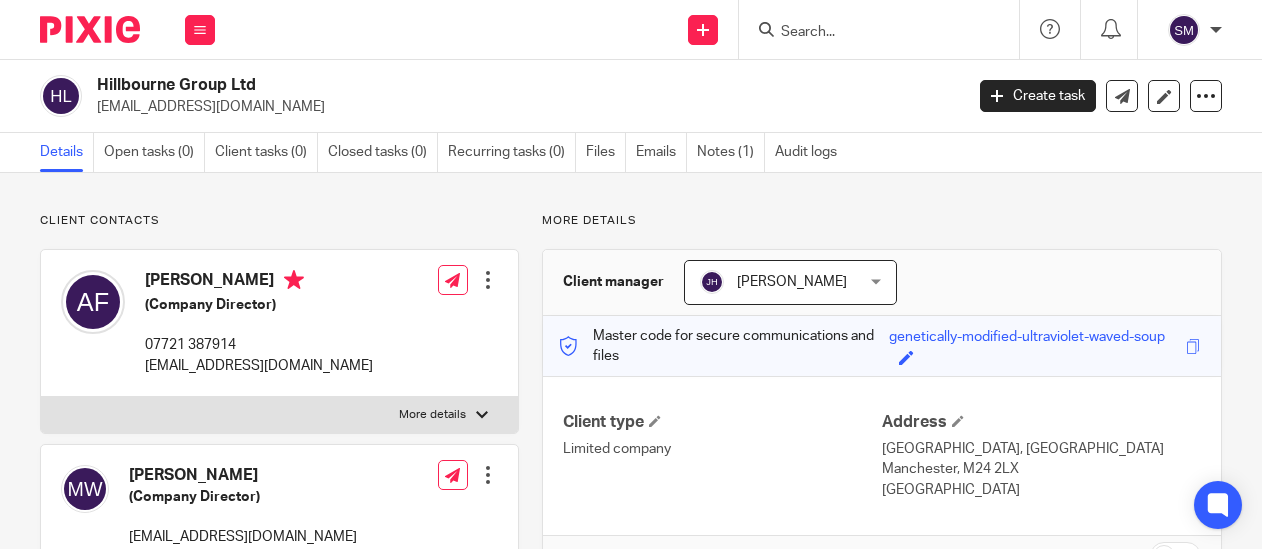 scroll, scrollTop: 0, scrollLeft: 0, axis: both 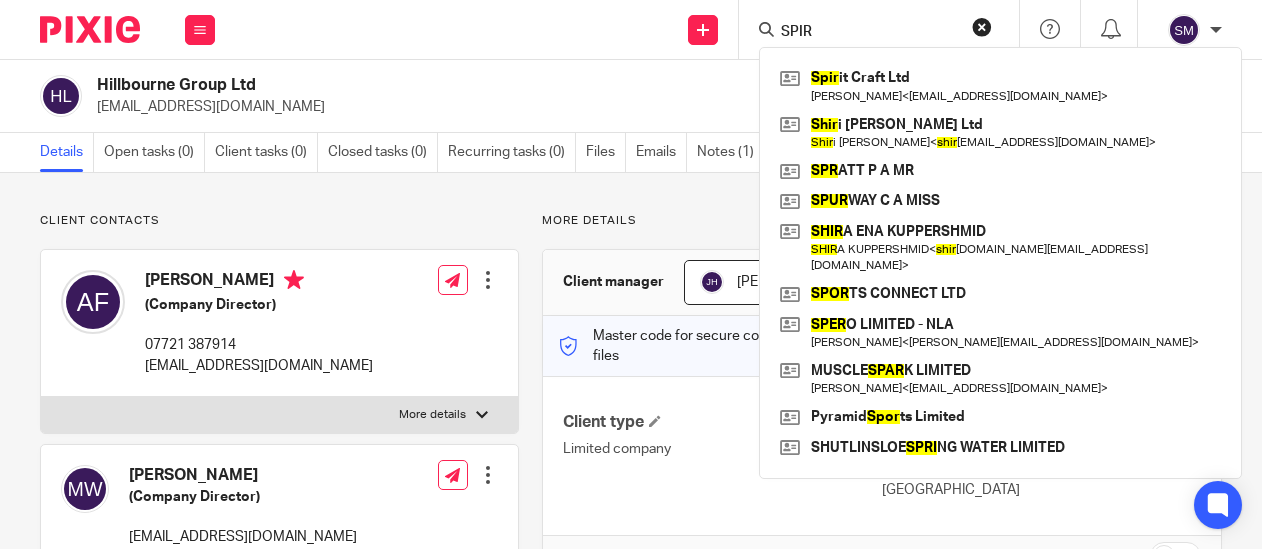 drag, startPoint x: 833, startPoint y: 26, endPoint x: 709, endPoint y: 20, distance: 124.14507 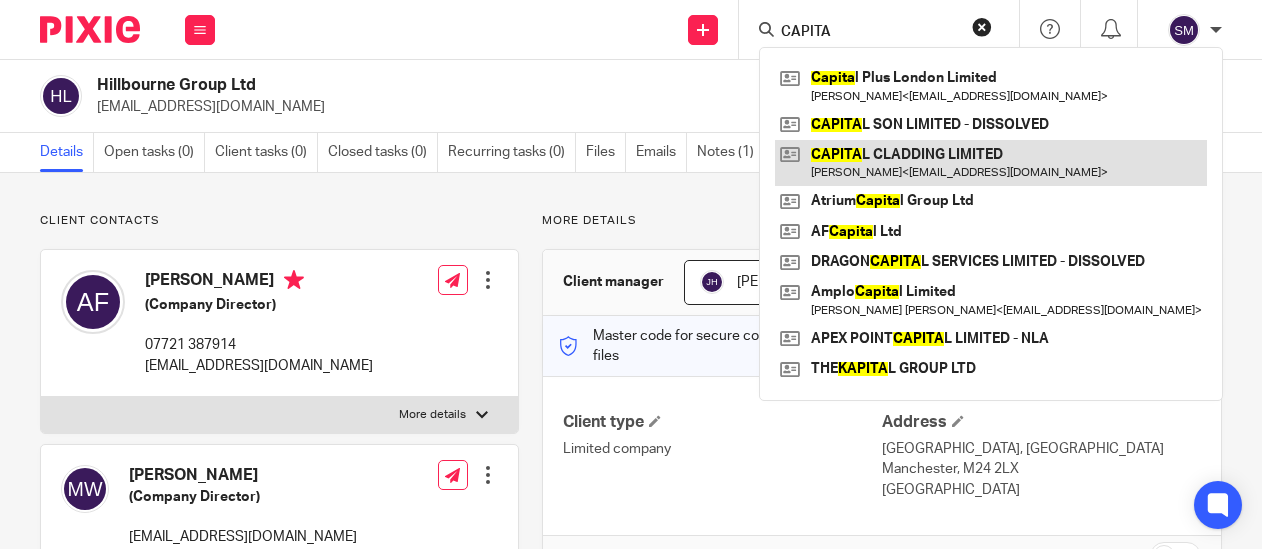 type on "CAPITA" 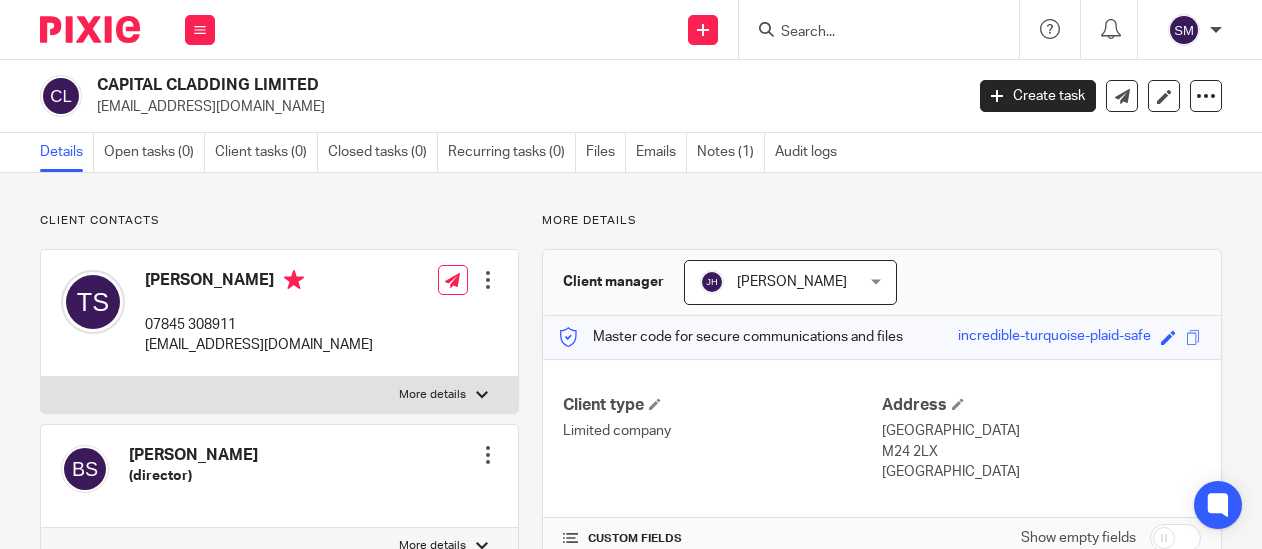 scroll, scrollTop: 0, scrollLeft: 0, axis: both 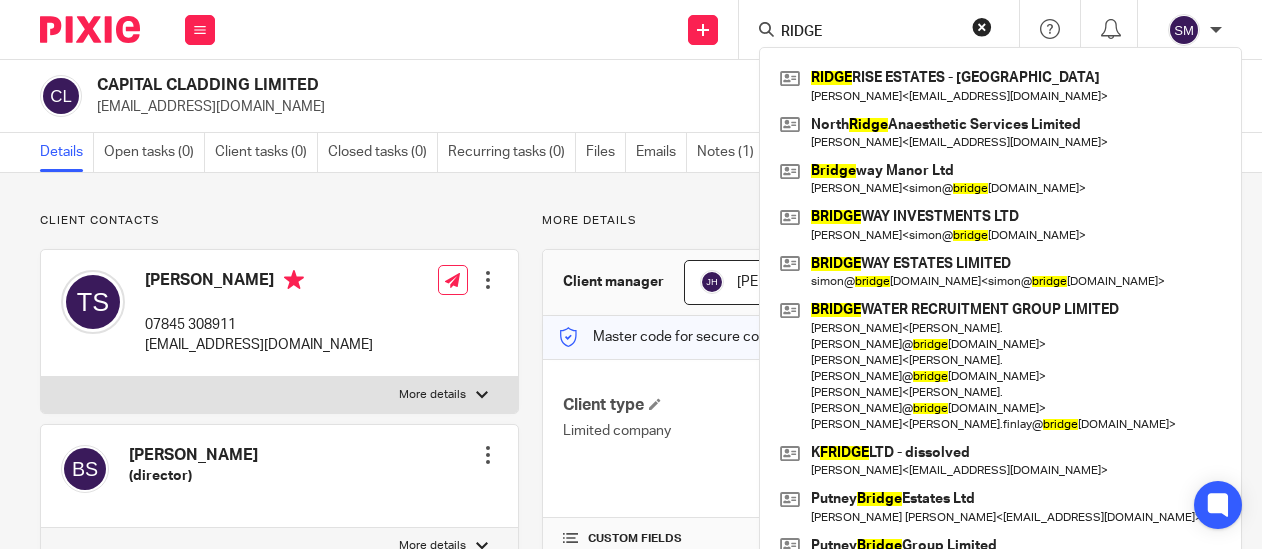 drag, startPoint x: 834, startPoint y: 27, endPoint x: 771, endPoint y: 3, distance: 67.41662 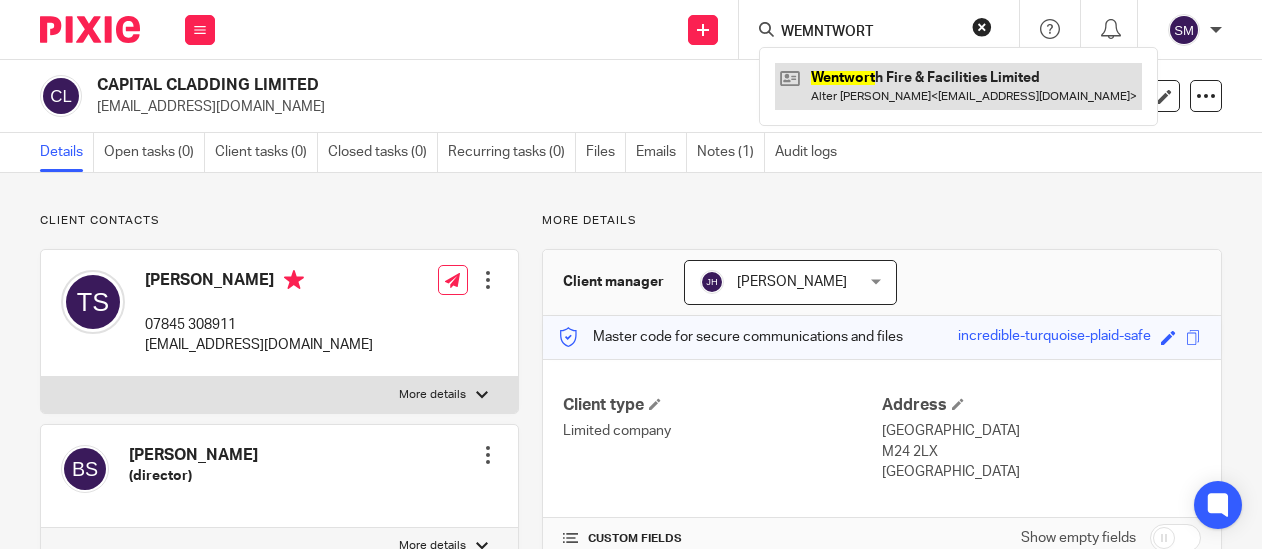 type on "WEMNTWORT" 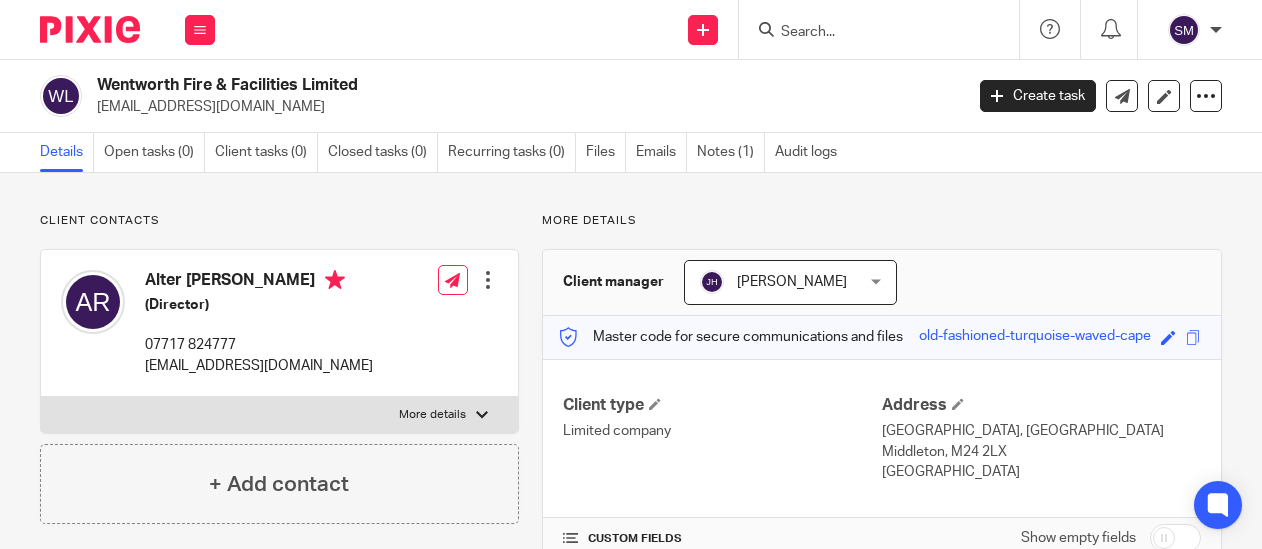 scroll, scrollTop: 0, scrollLeft: 0, axis: both 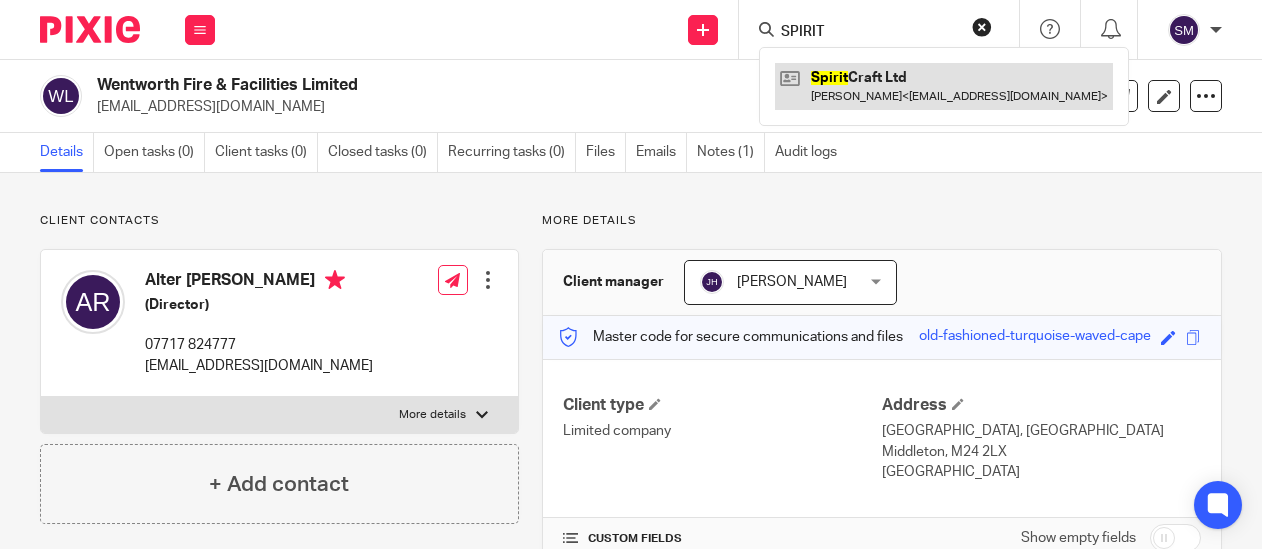 type on "SPIRIT" 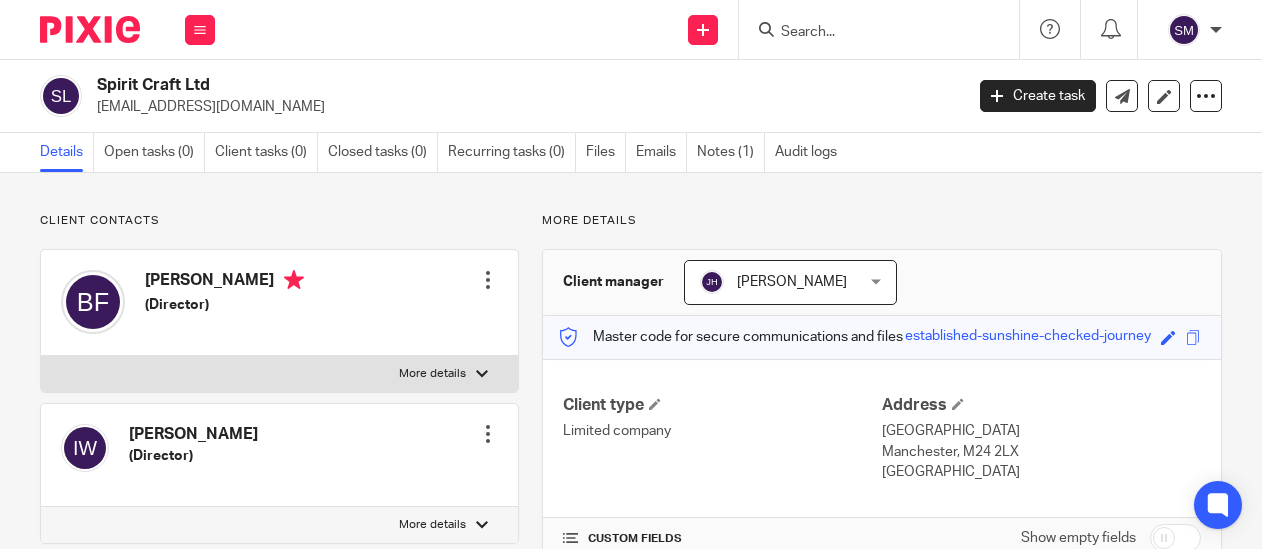 scroll, scrollTop: 0, scrollLeft: 0, axis: both 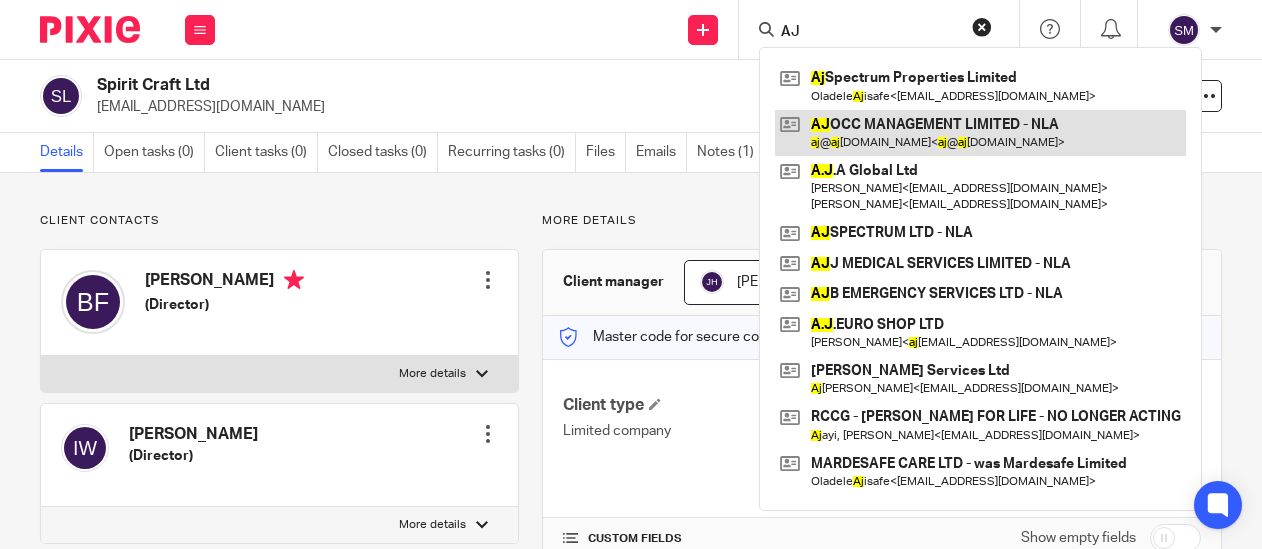 type on "AJ" 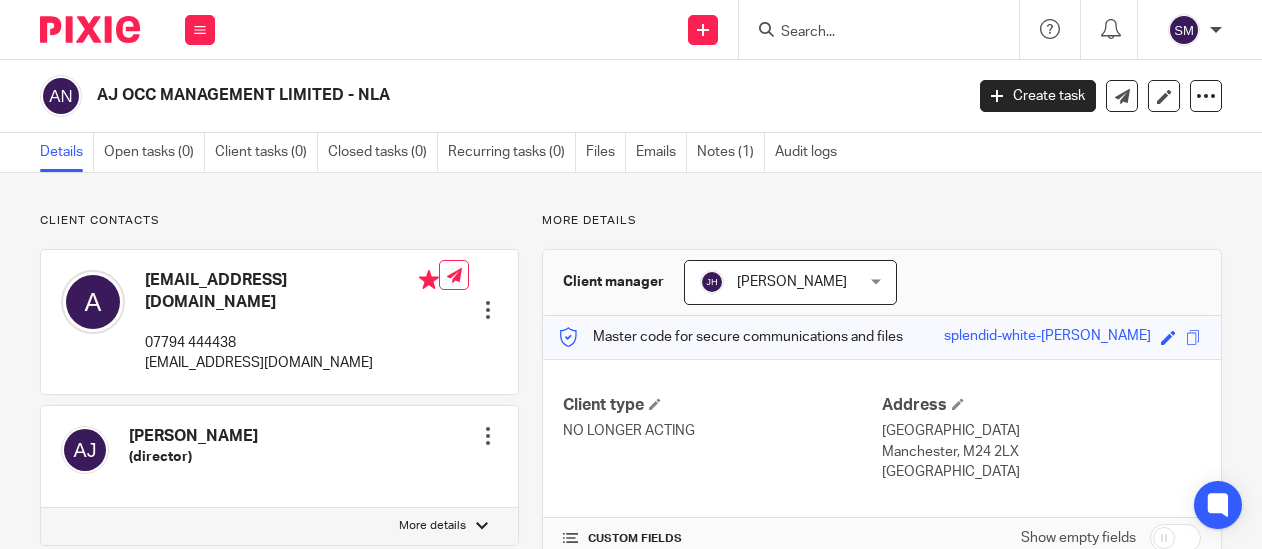 scroll, scrollTop: 0, scrollLeft: 0, axis: both 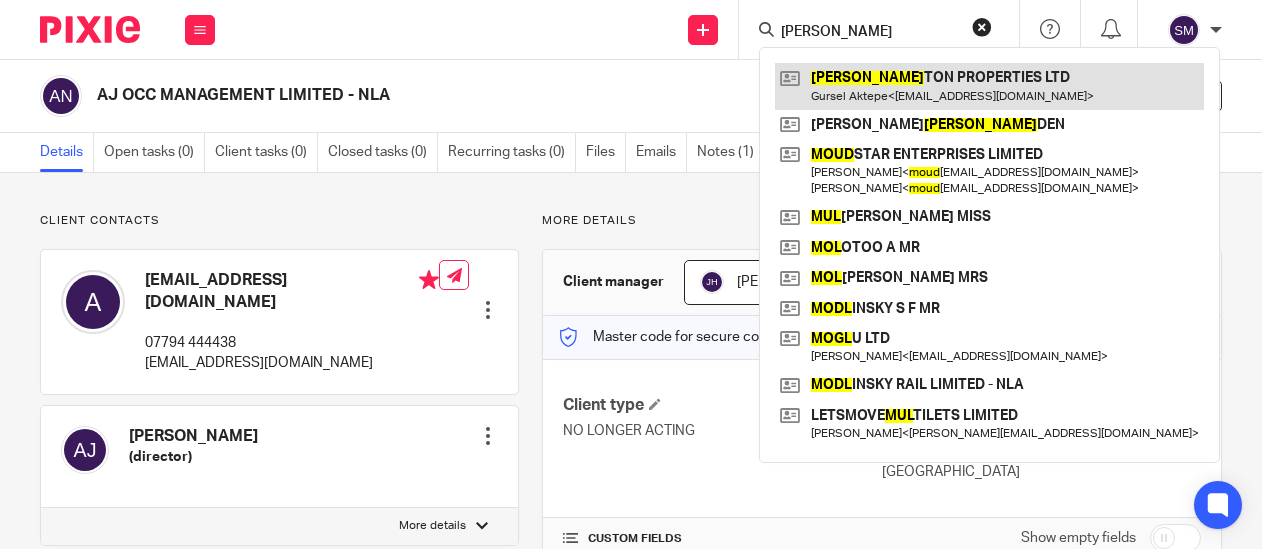 type on "[PERSON_NAME]" 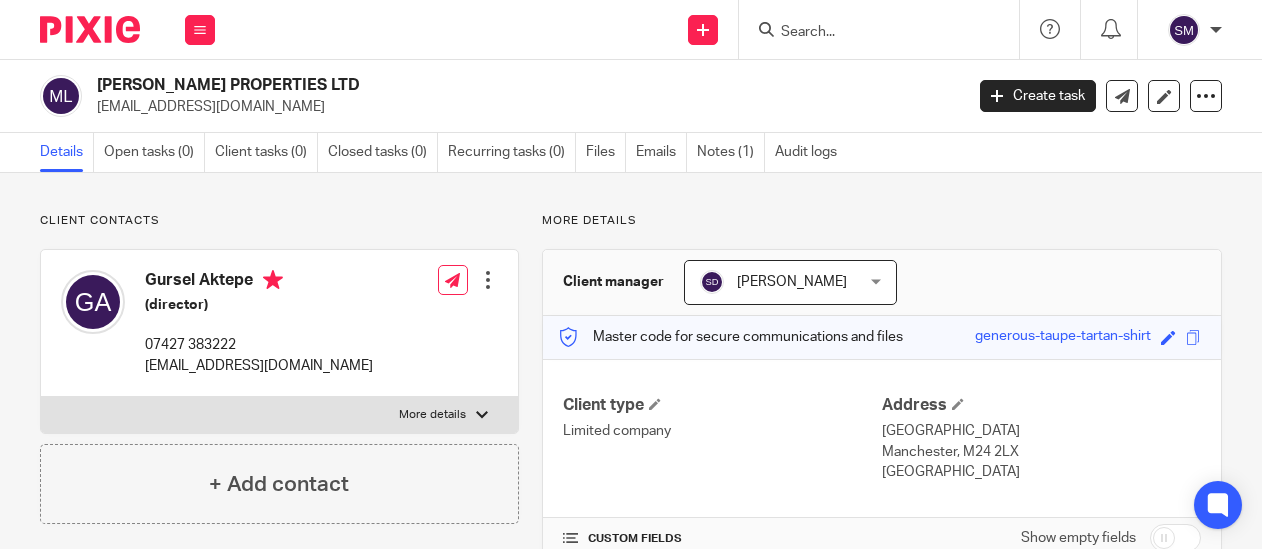 scroll, scrollTop: 0, scrollLeft: 0, axis: both 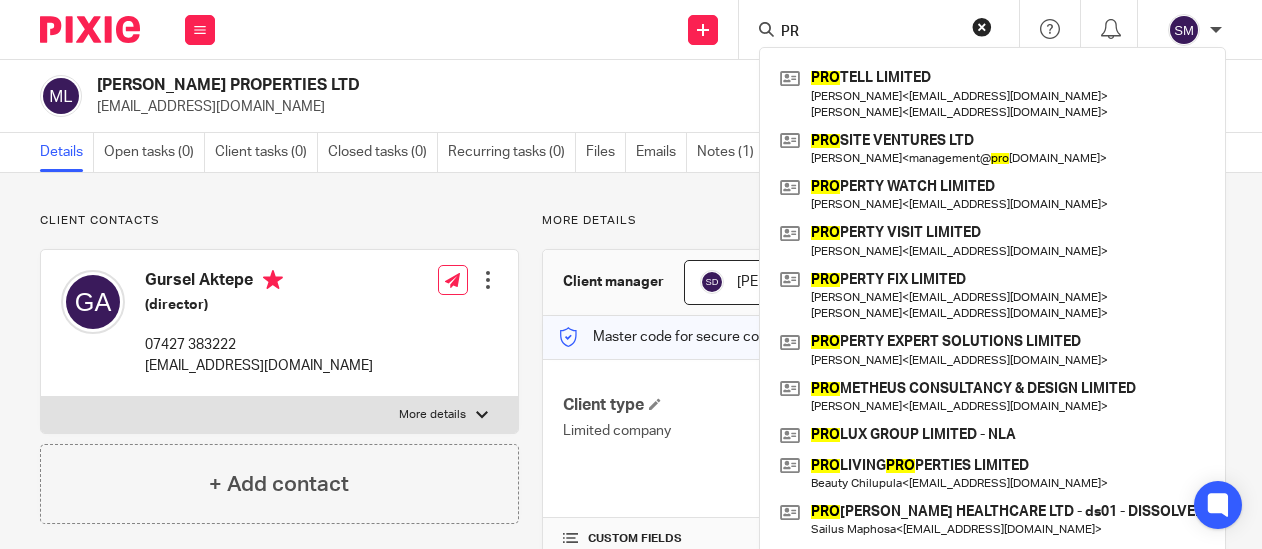 type on "P" 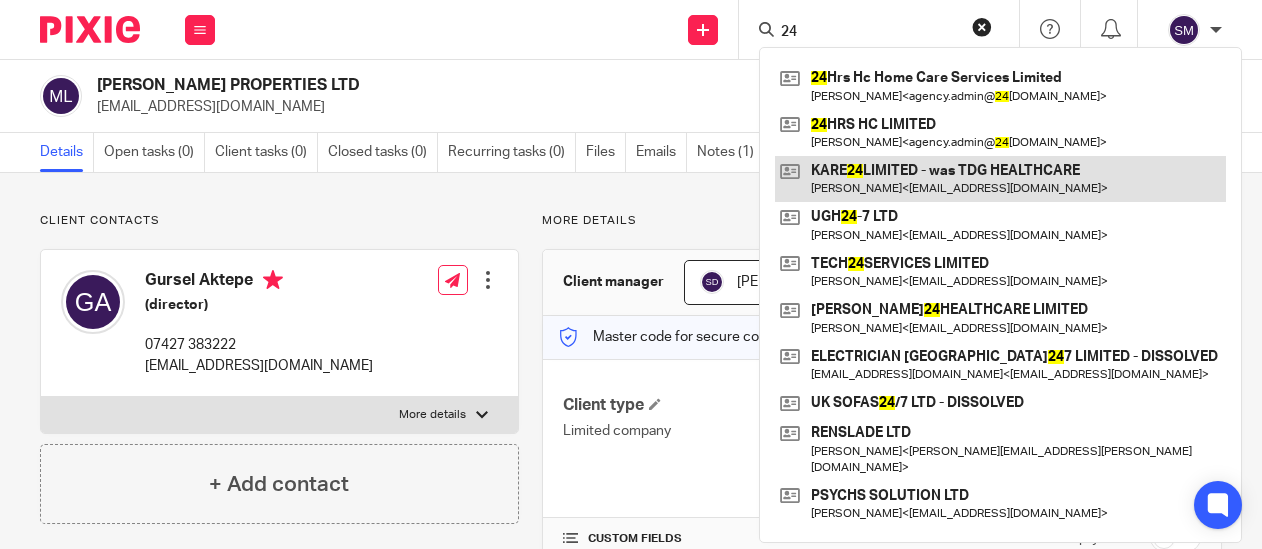 type on "2" 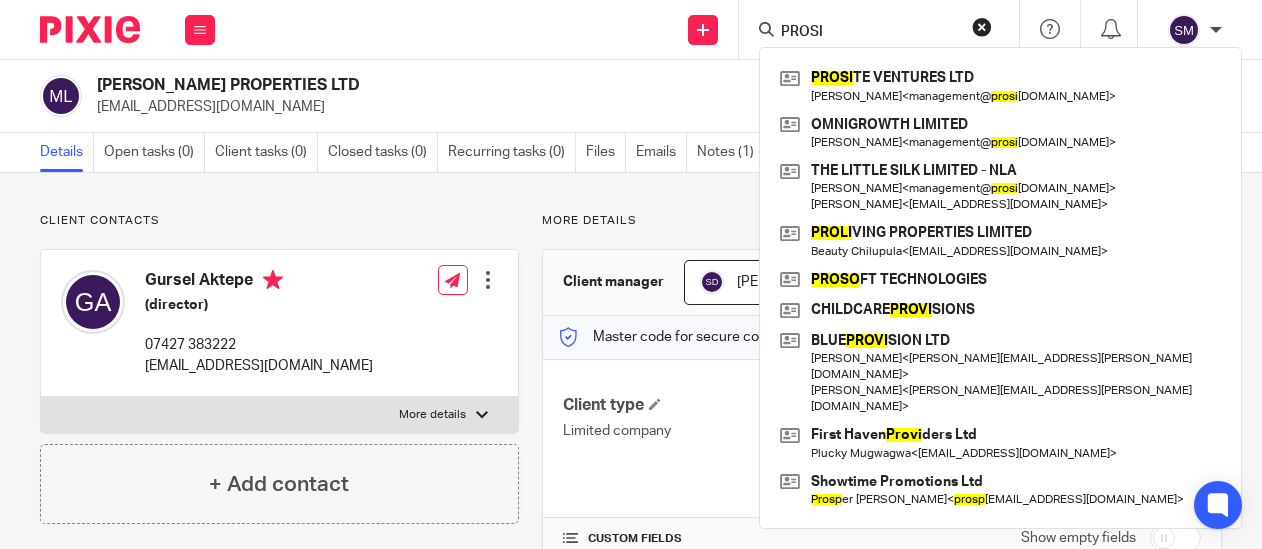 type on "PROSI" 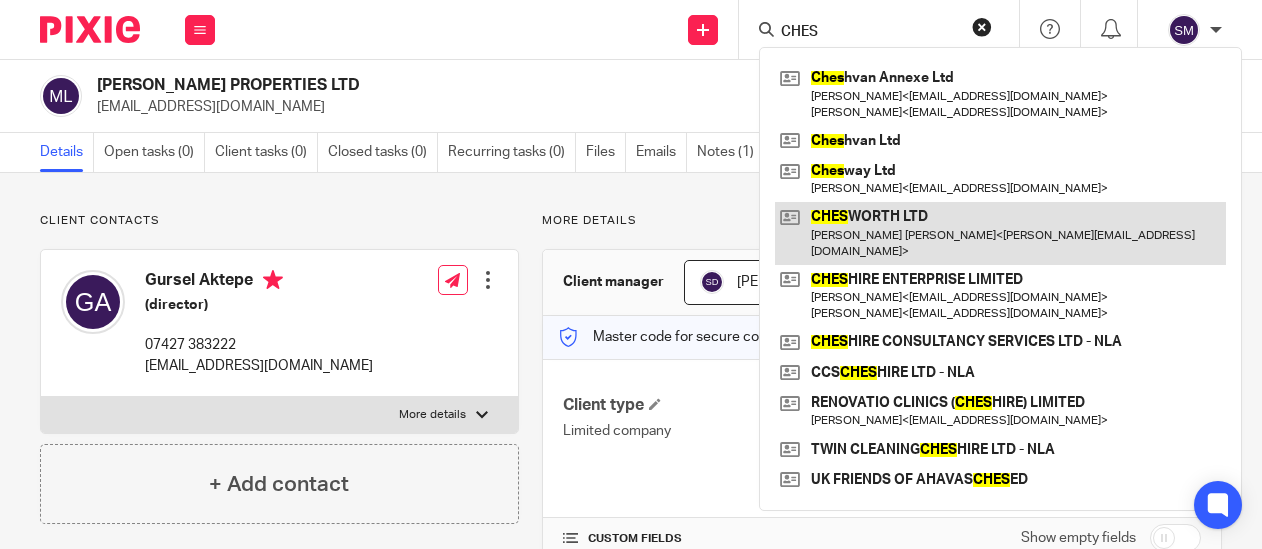 type on "CHES" 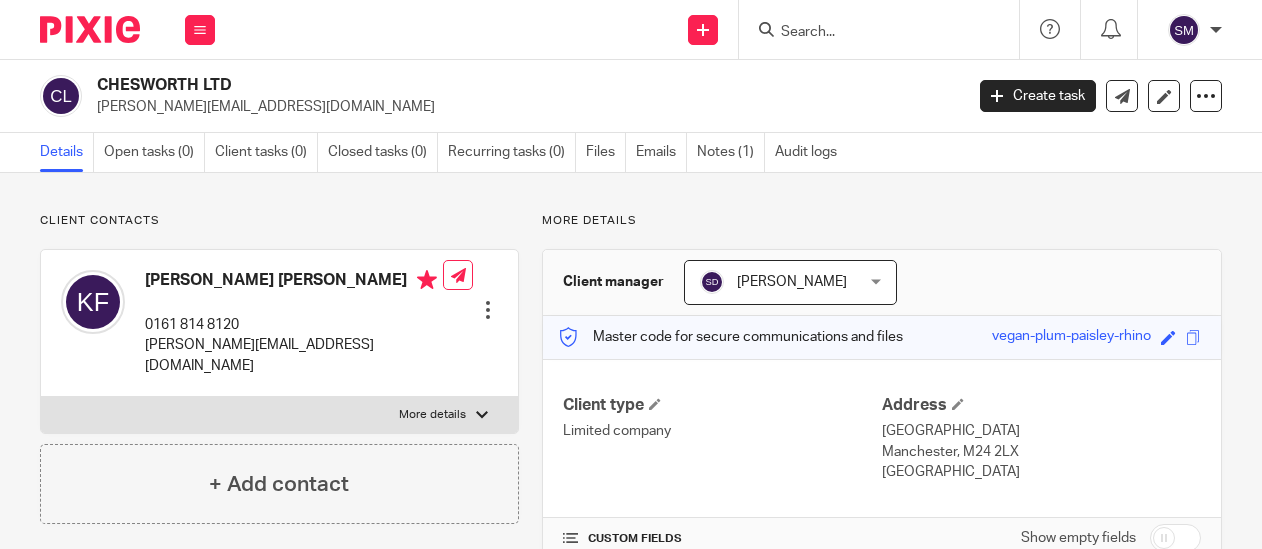 scroll, scrollTop: 0, scrollLeft: 0, axis: both 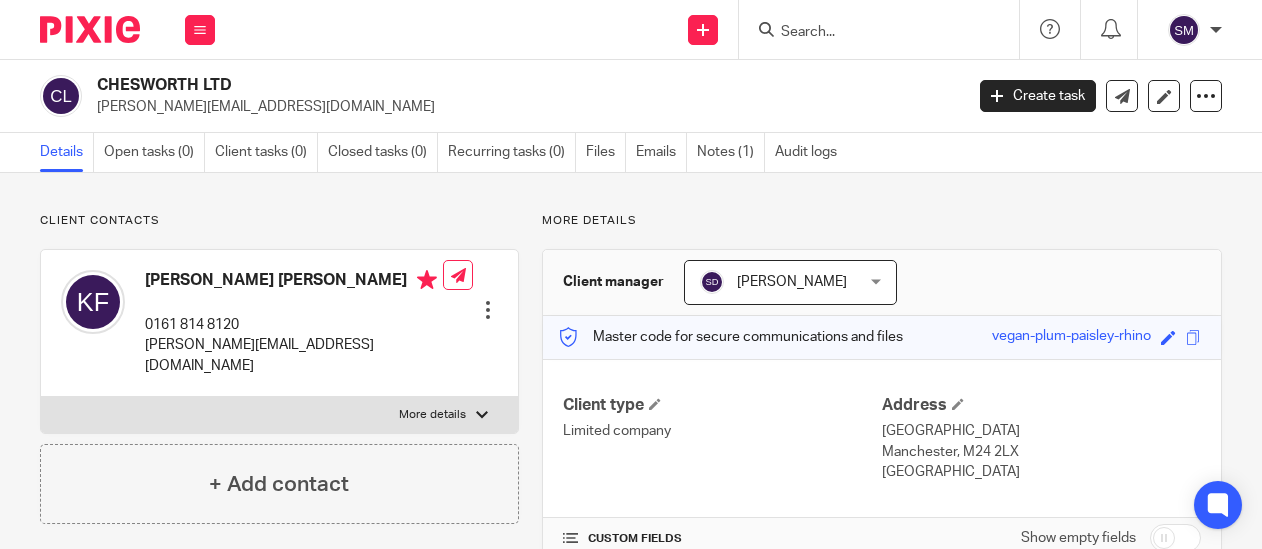 click at bounding box center [869, 33] 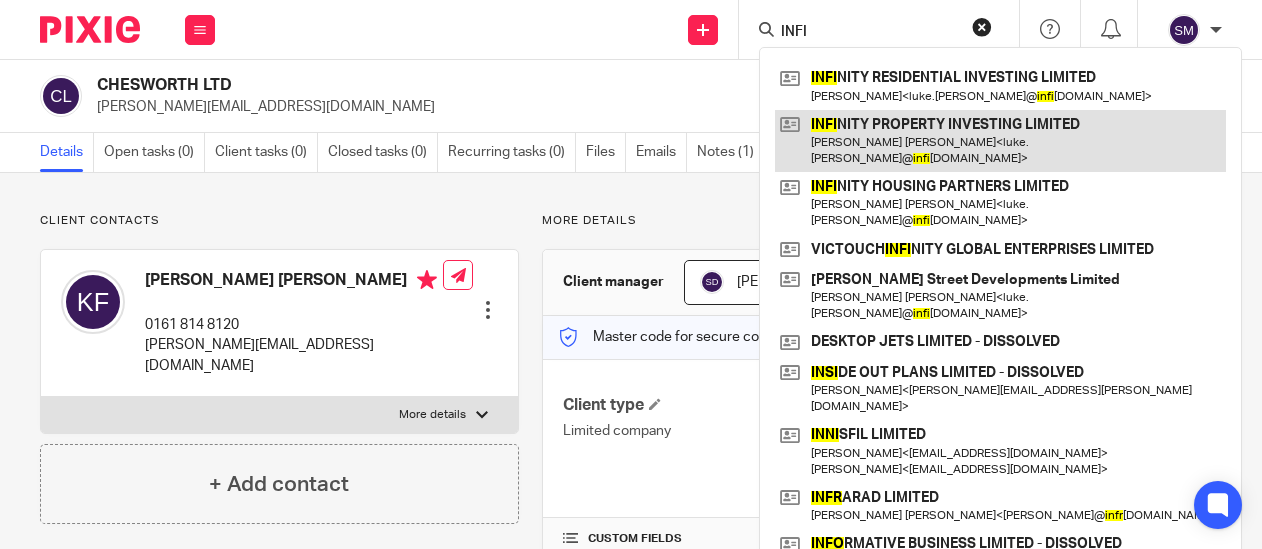 type on "INFI" 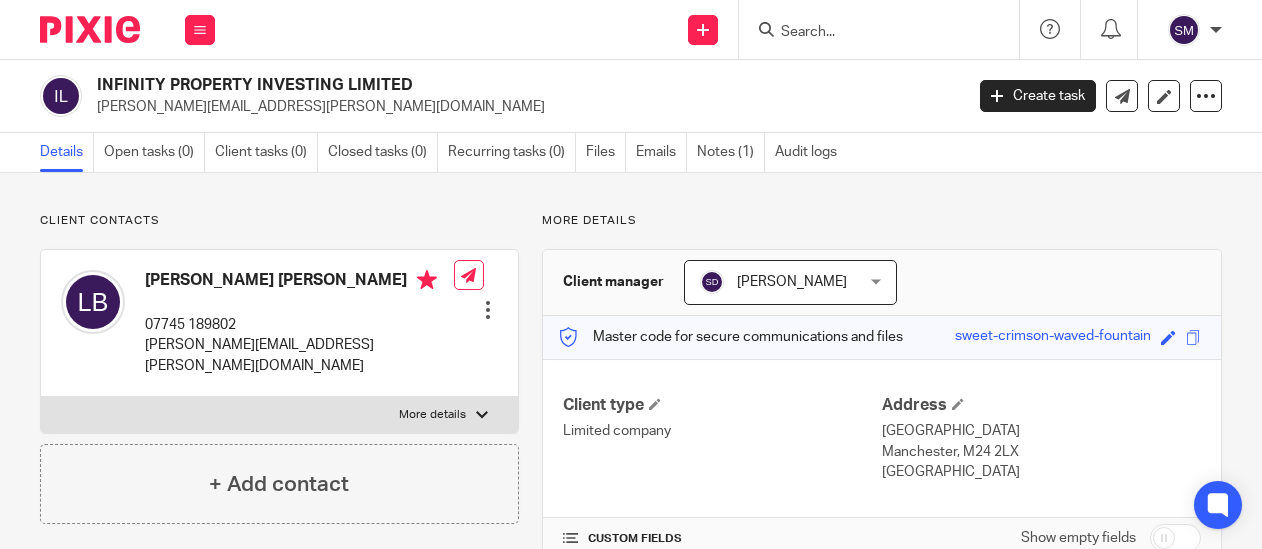 scroll, scrollTop: 0, scrollLeft: 0, axis: both 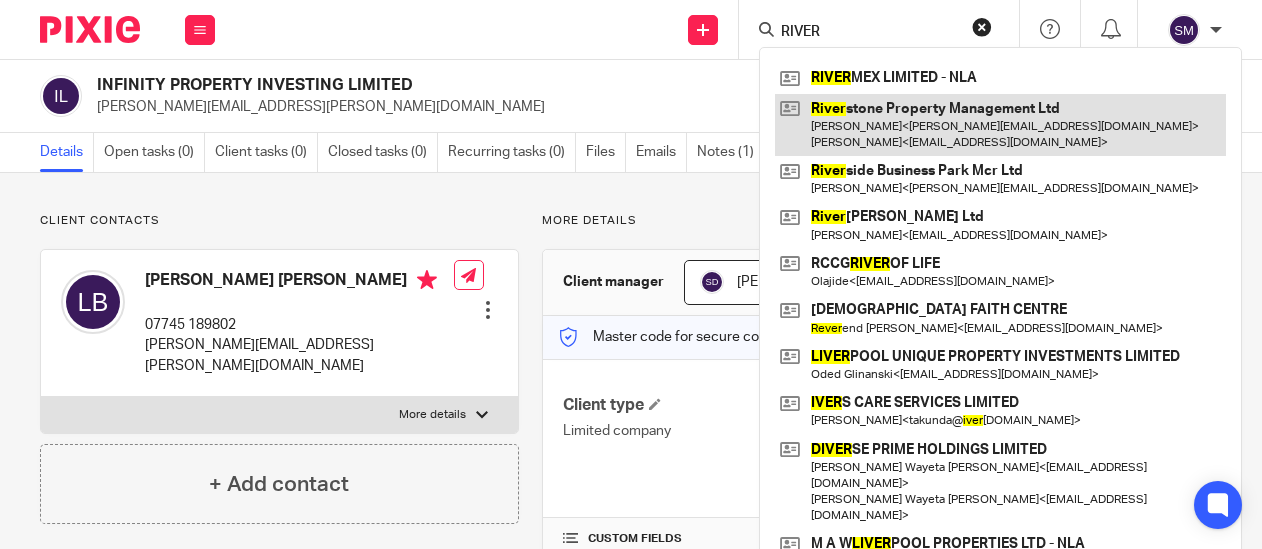 type on "RIVER" 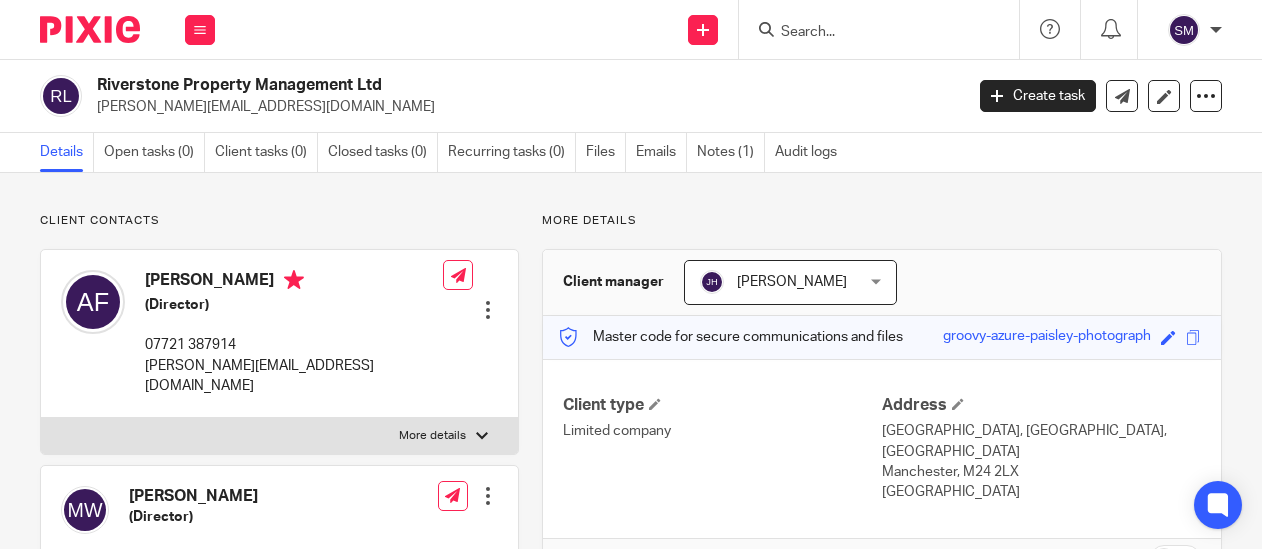 scroll, scrollTop: 0, scrollLeft: 0, axis: both 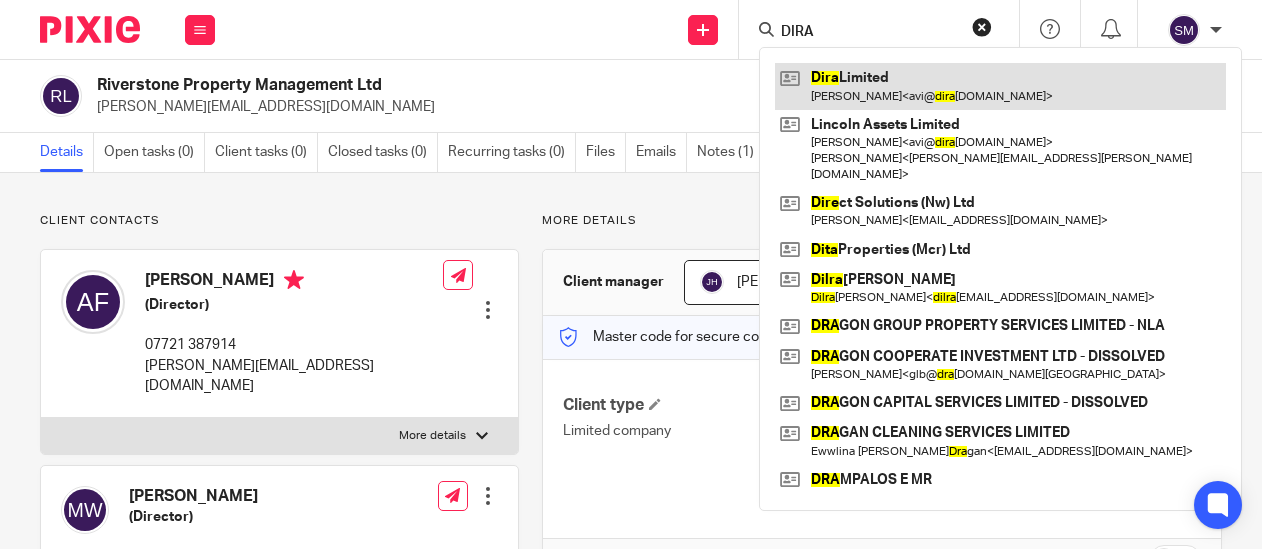 type on "DIRA" 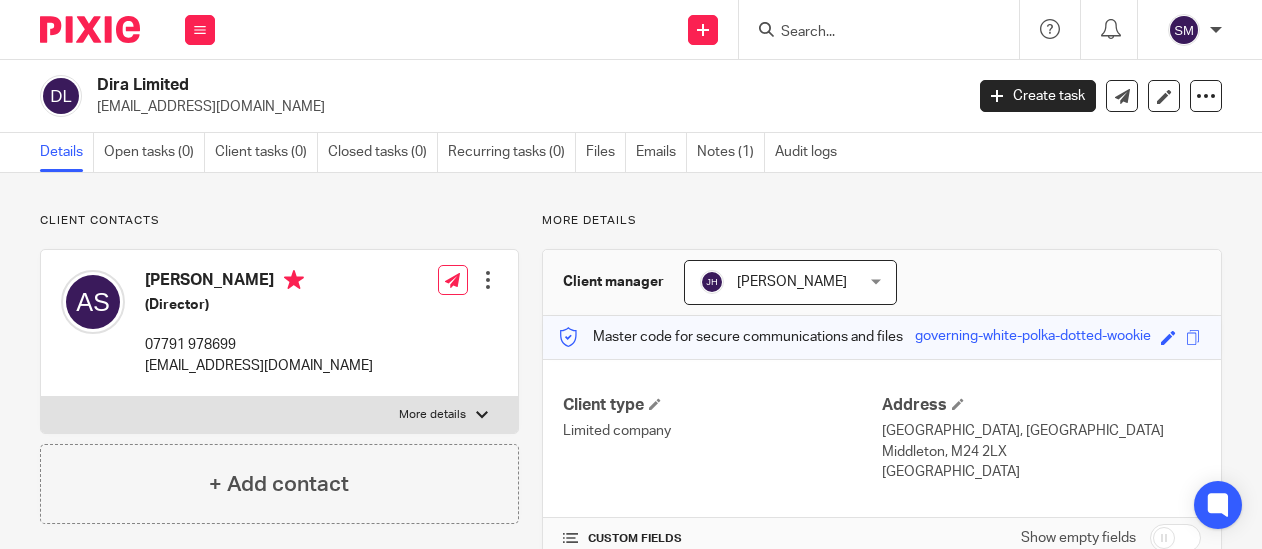 click on "[EMAIL_ADDRESS][DOMAIN_NAME]" at bounding box center [259, 366] 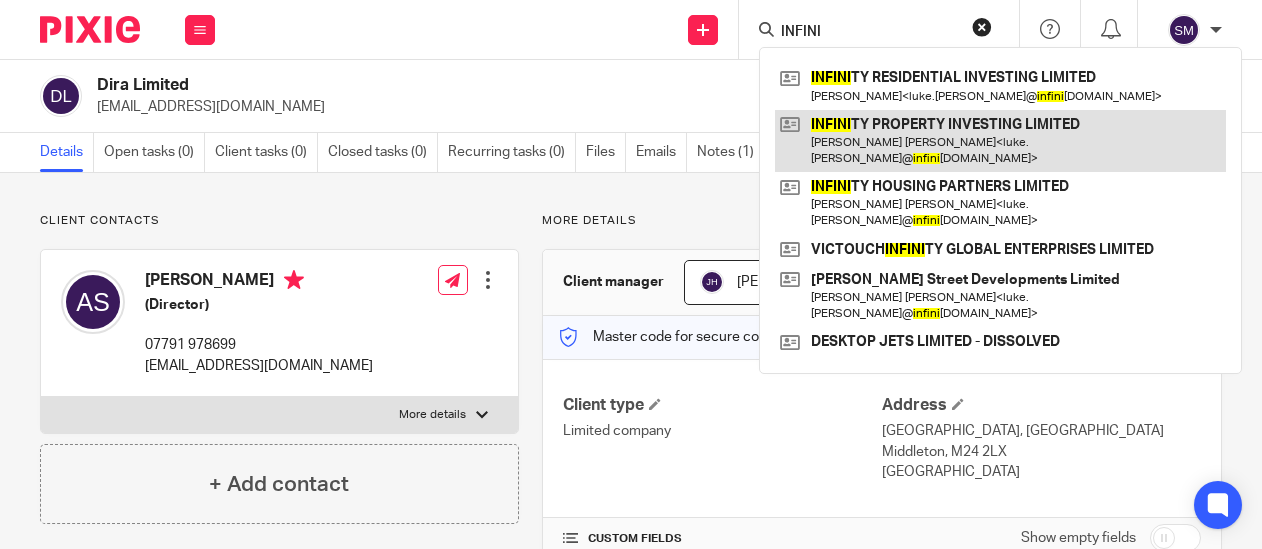 type on "INFINI" 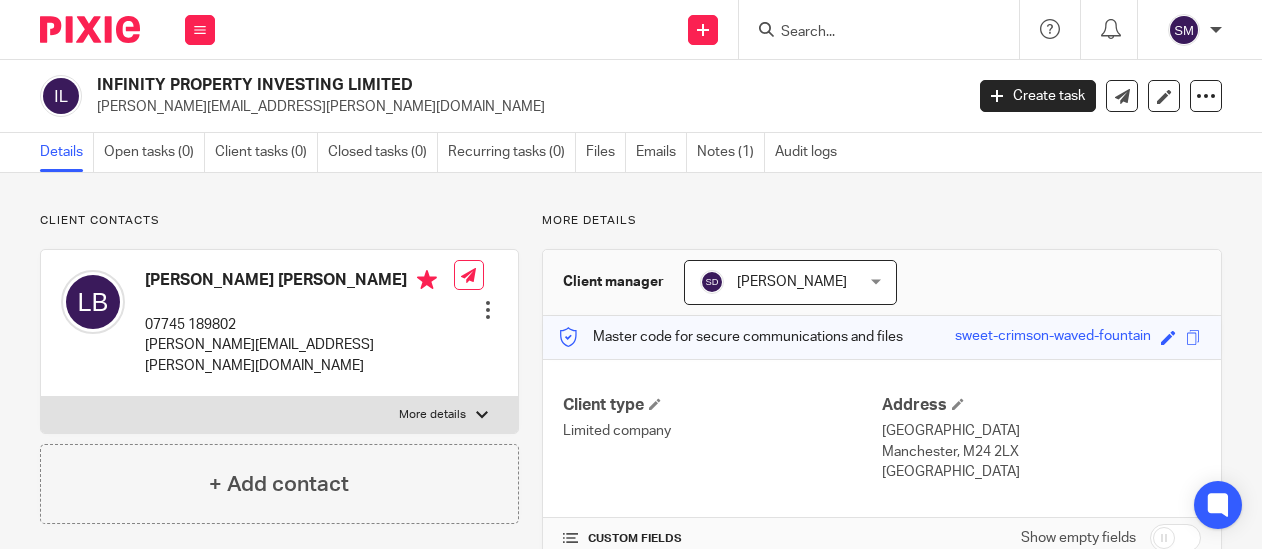 scroll, scrollTop: 0, scrollLeft: 0, axis: both 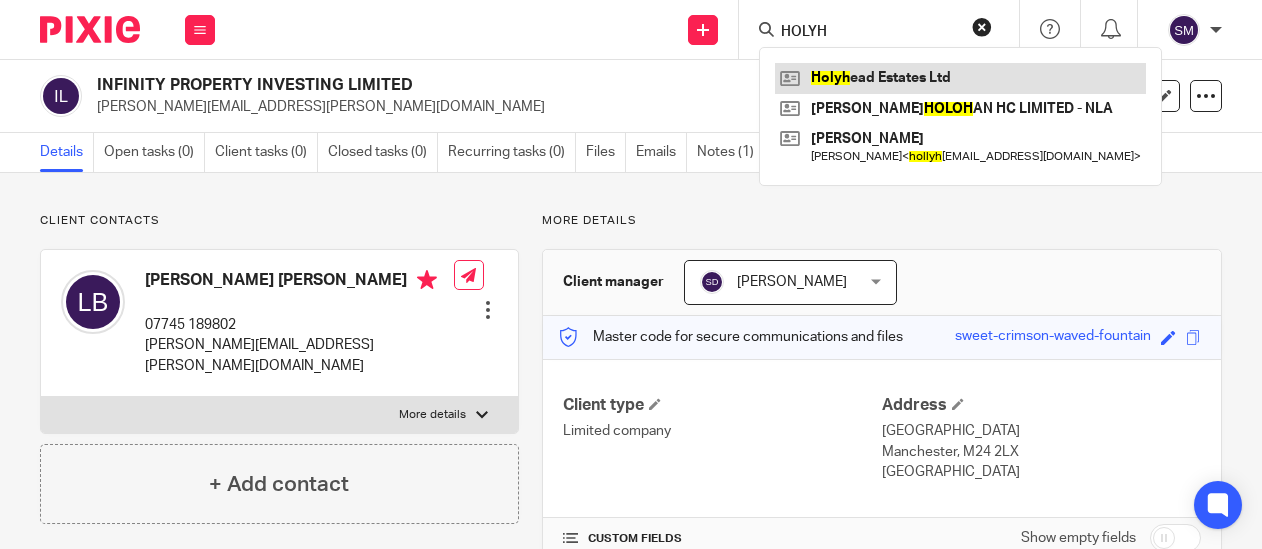 type on "HOLYH" 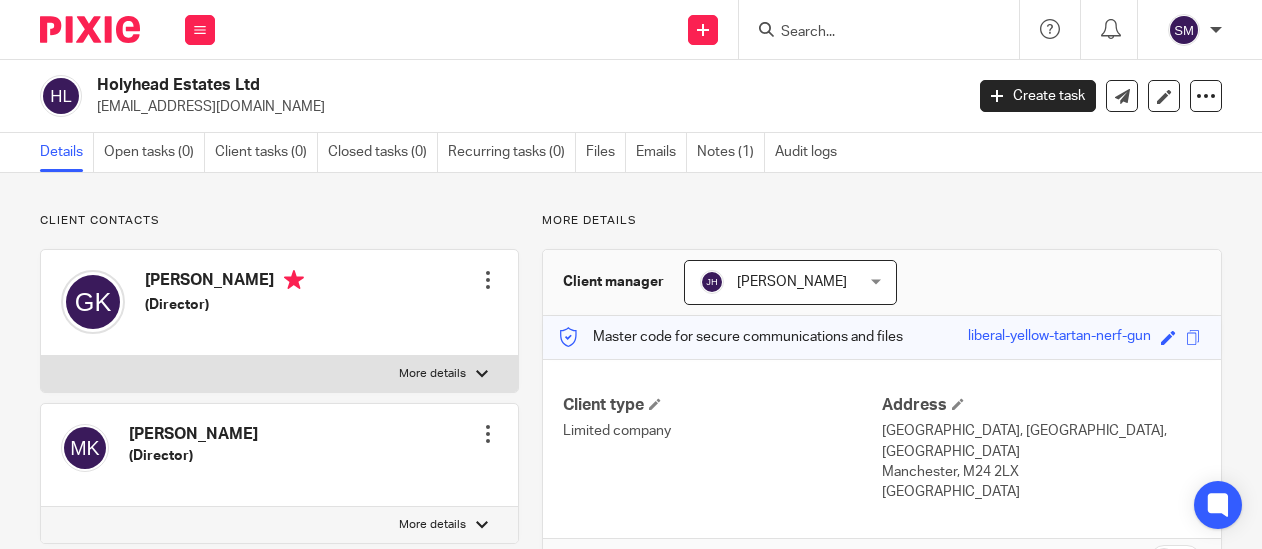 scroll, scrollTop: 0, scrollLeft: 0, axis: both 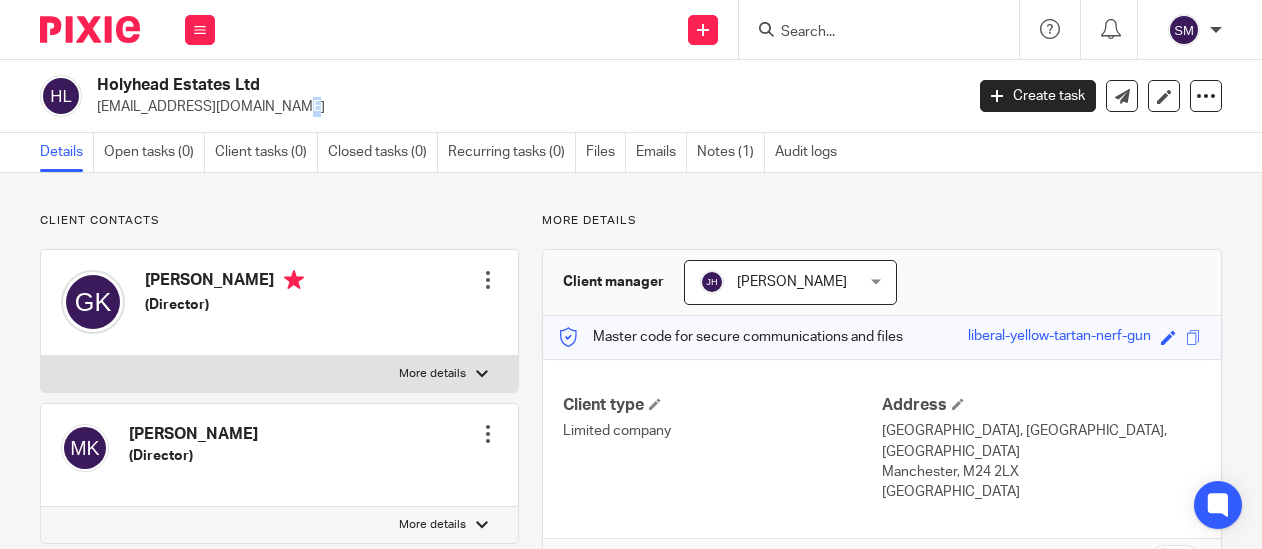 click on "kg9560610@gmail.com" at bounding box center (523, 107) 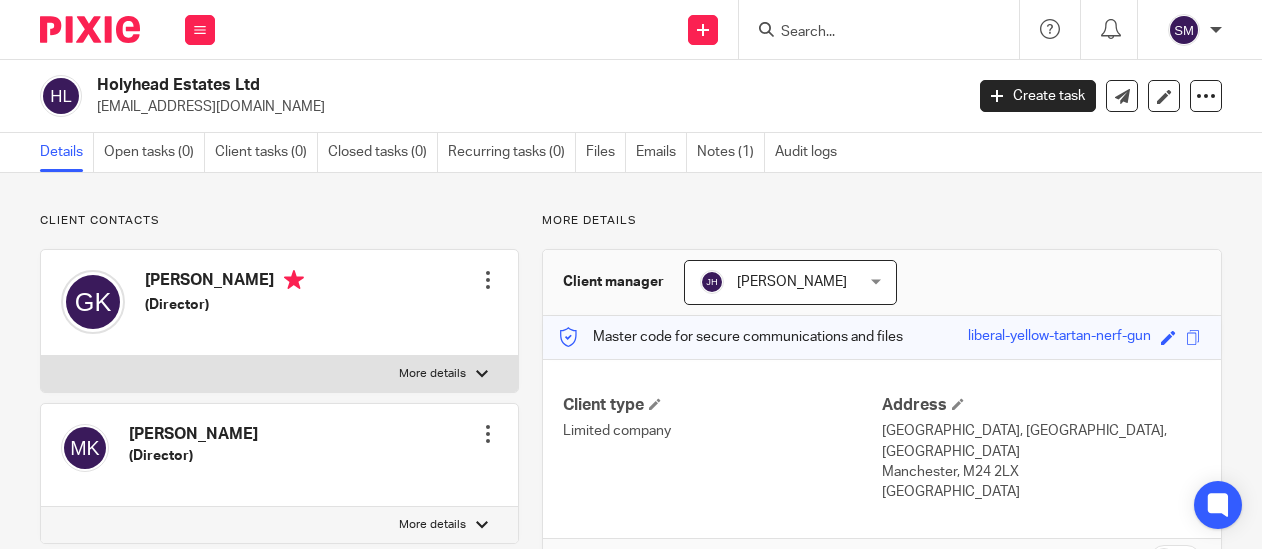 click on "kg9560610@gmail.com" at bounding box center (523, 107) 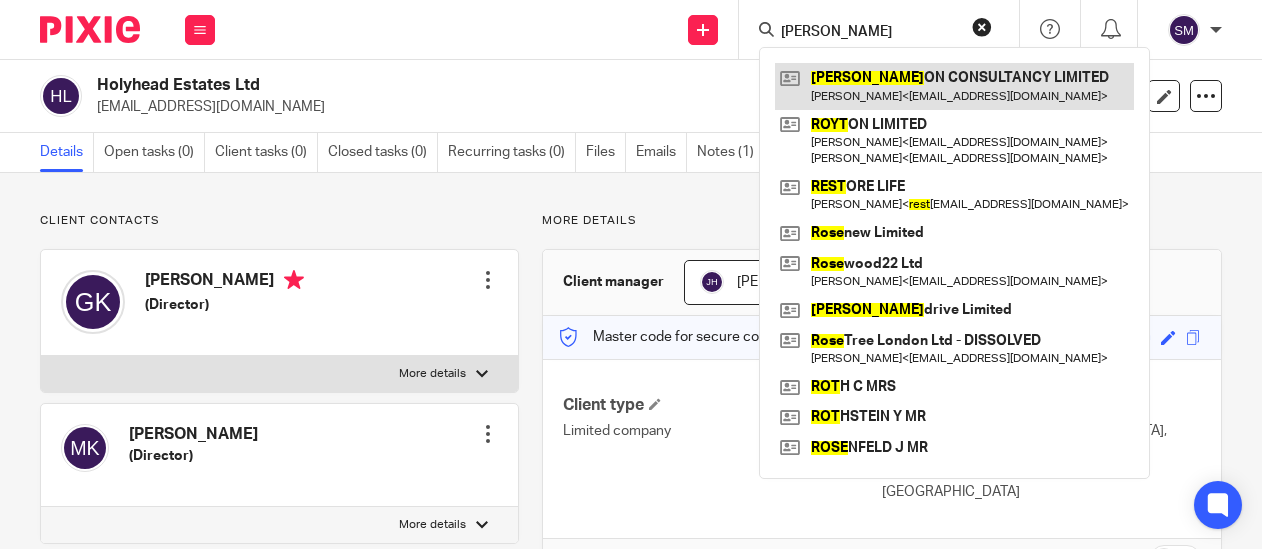 type on "ROST" 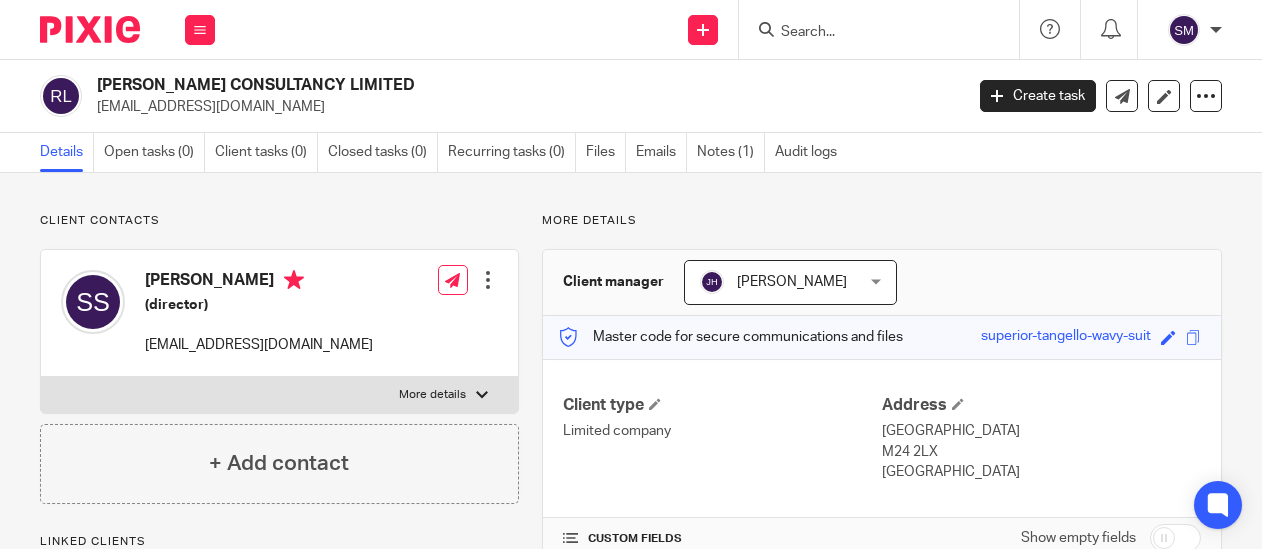scroll, scrollTop: 0, scrollLeft: 0, axis: both 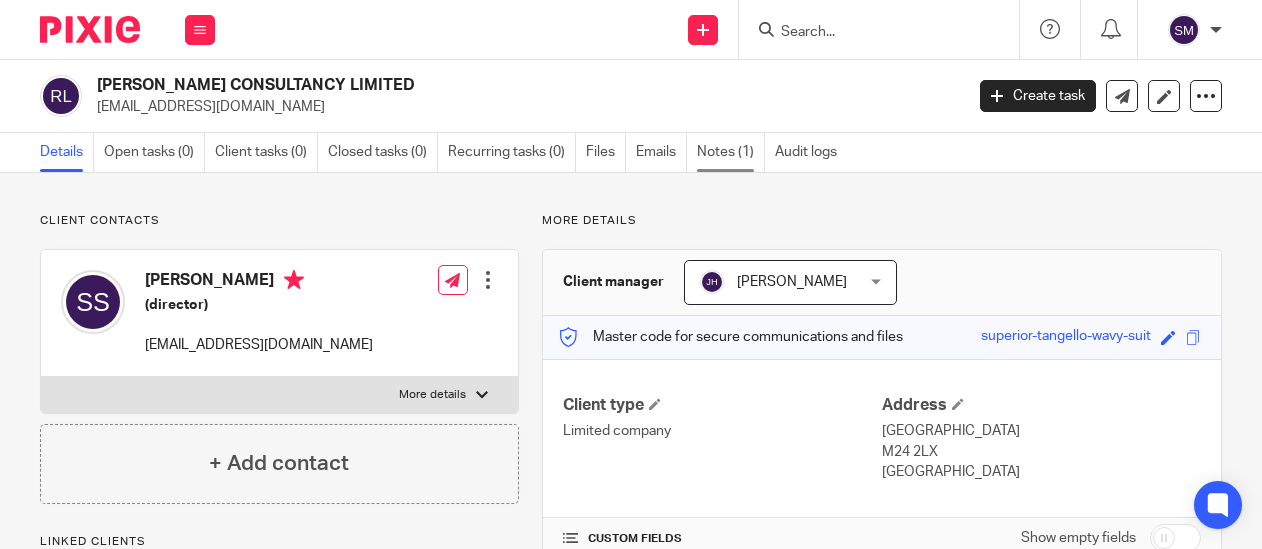 click on "Notes (1)" at bounding box center [731, 152] 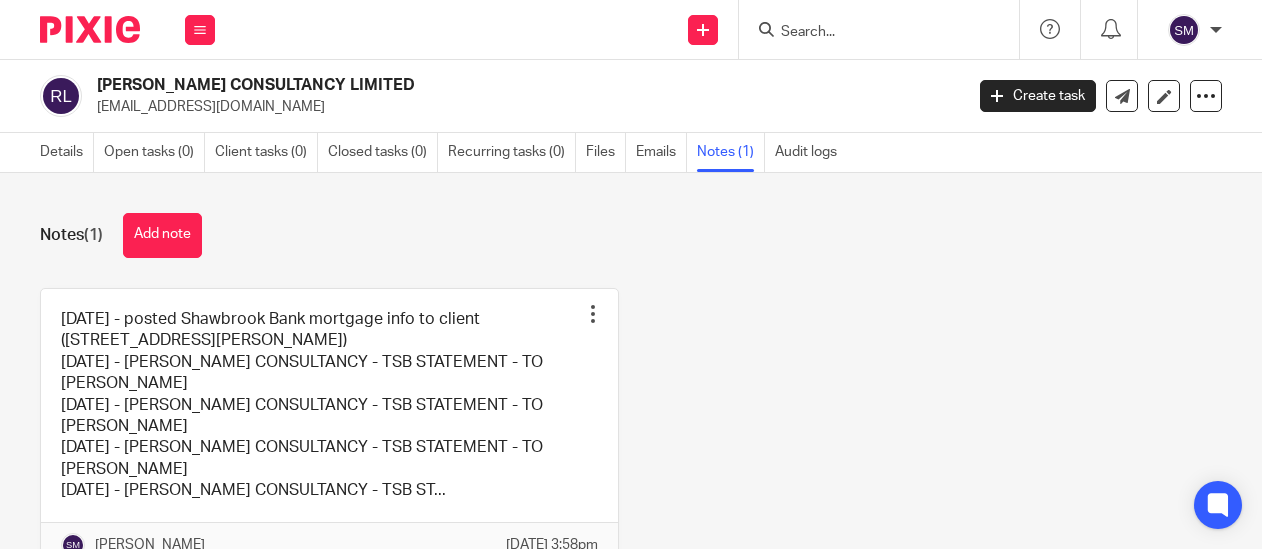 scroll, scrollTop: 0, scrollLeft: 0, axis: both 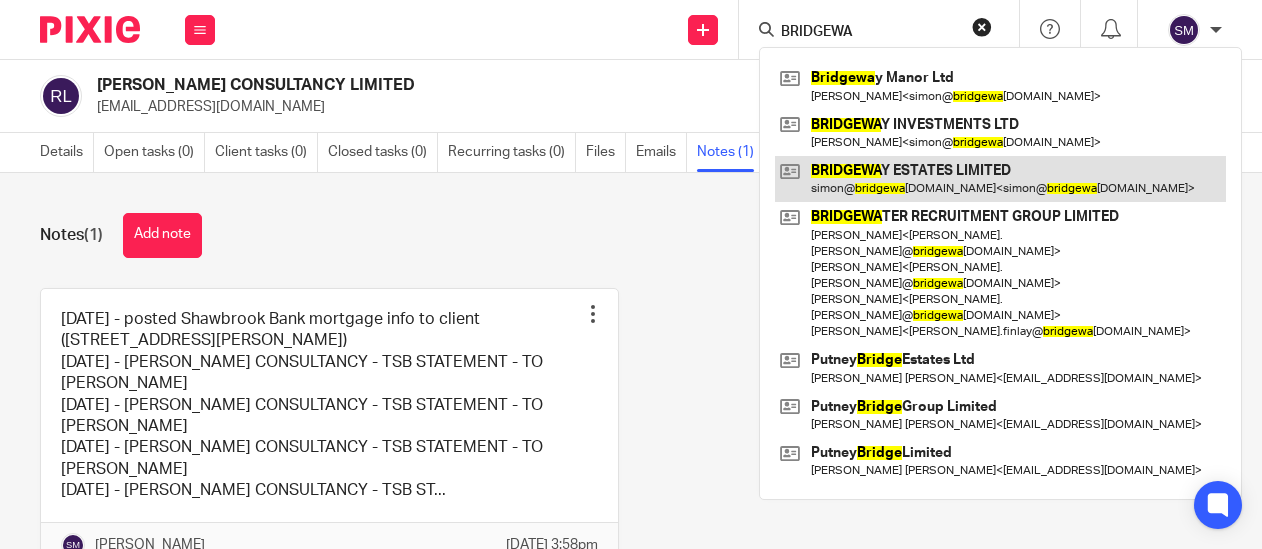 type on "BRIDGEWA" 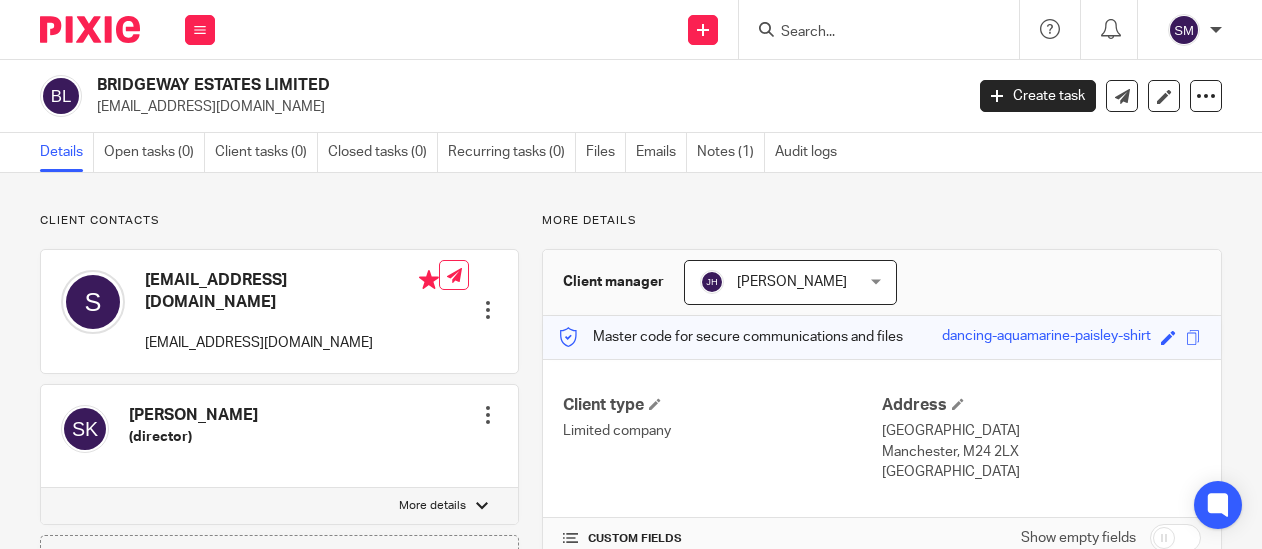 scroll, scrollTop: 0, scrollLeft: 0, axis: both 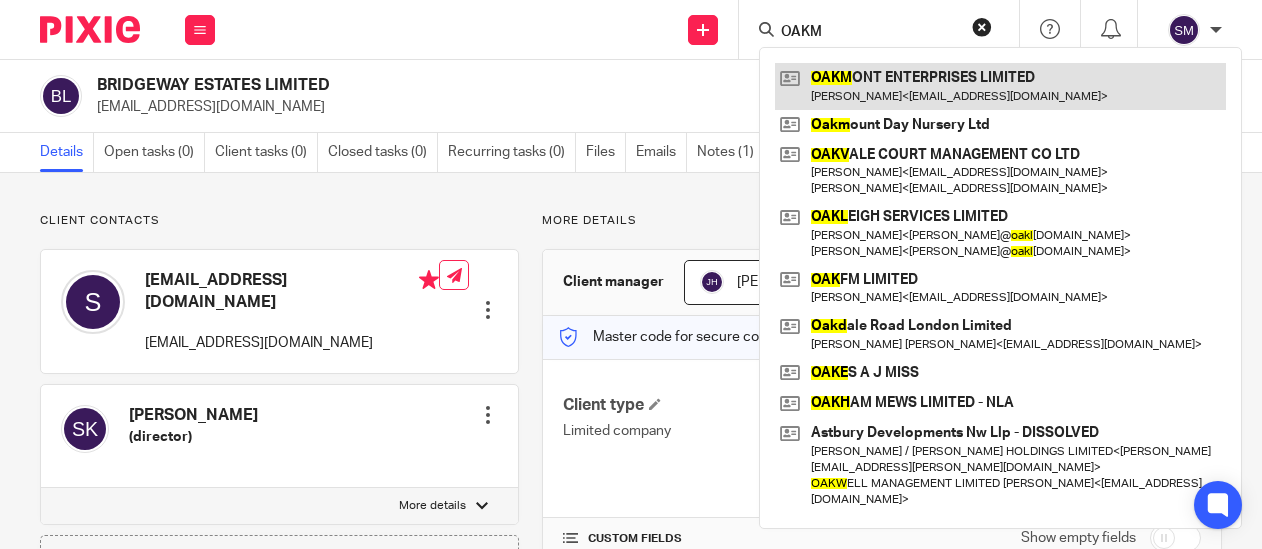 type on "OAKM" 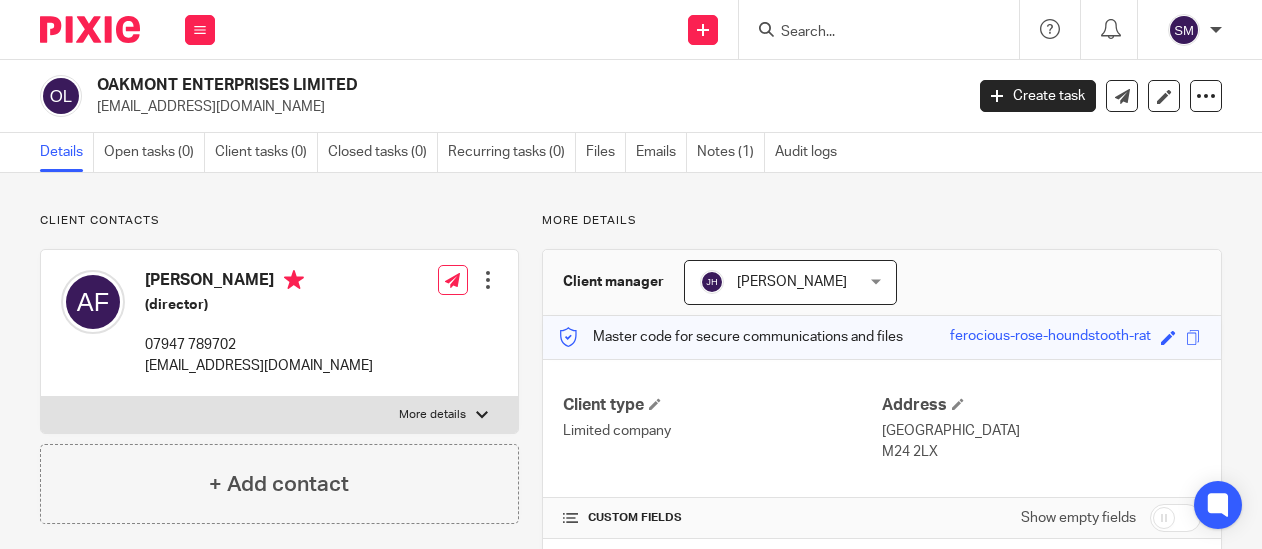 scroll, scrollTop: 0, scrollLeft: 0, axis: both 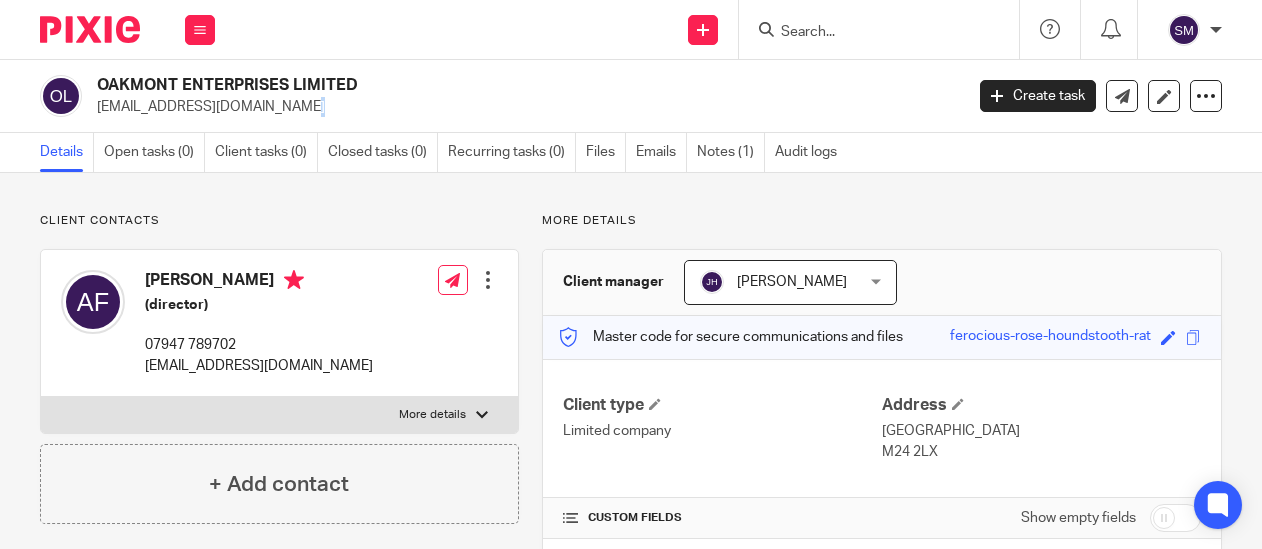 click on "[EMAIL_ADDRESS][DOMAIN_NAME]" at bounding box center [523, 107] 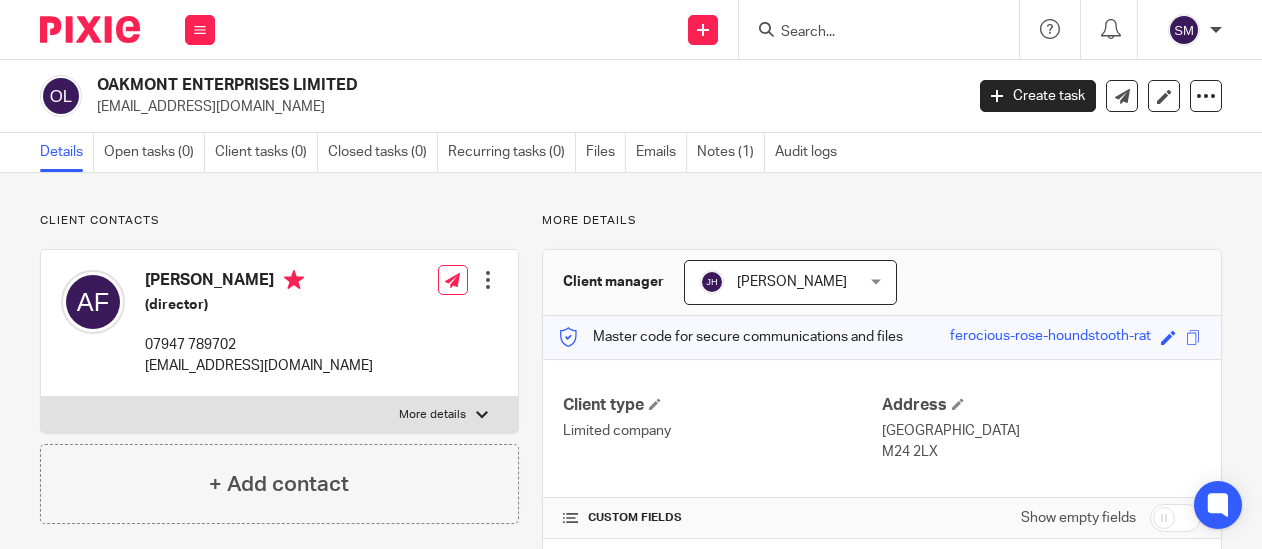 click on "[EMAIL_ADDRESS][DOMAIN_NAME]" at bounding box center [523, 107] 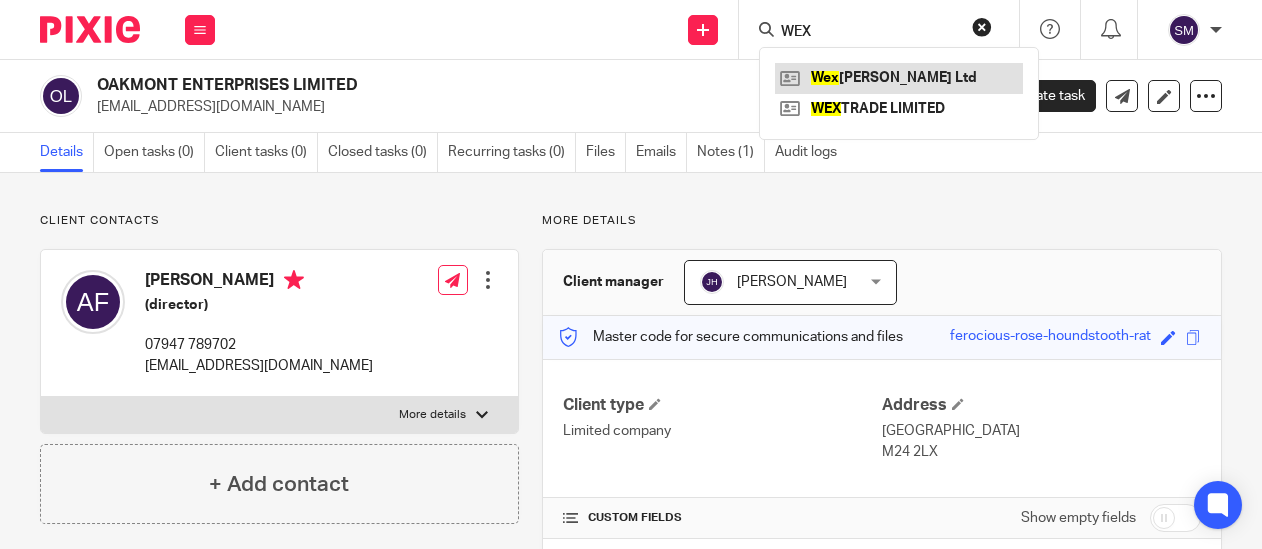 type on "WEX" 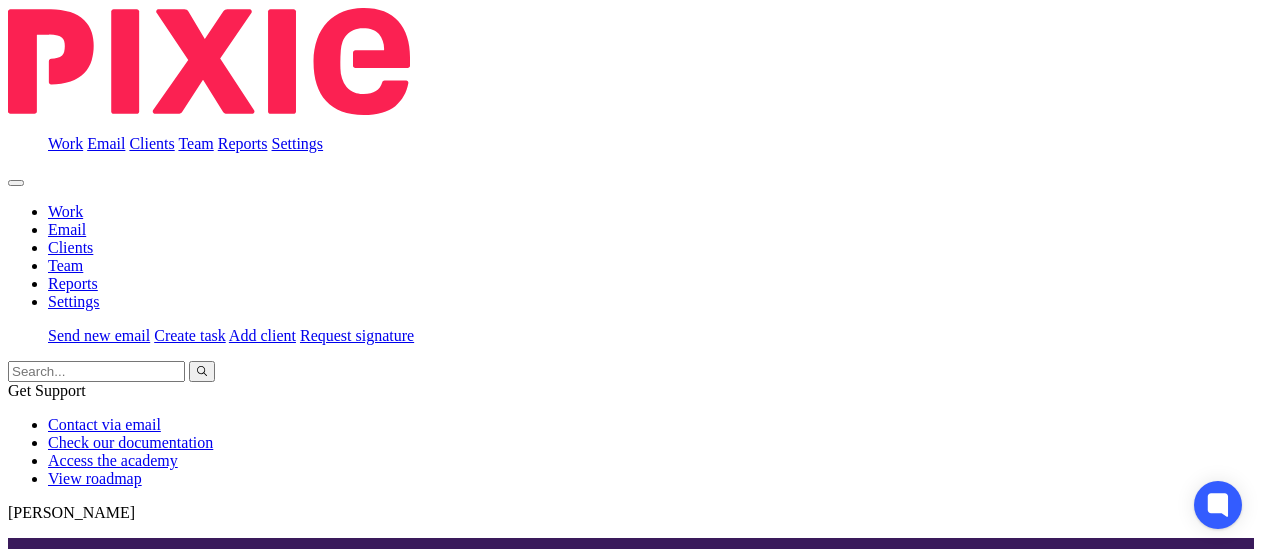 scroll, scrollTop: 0, scrollLeft: 0, axis: both 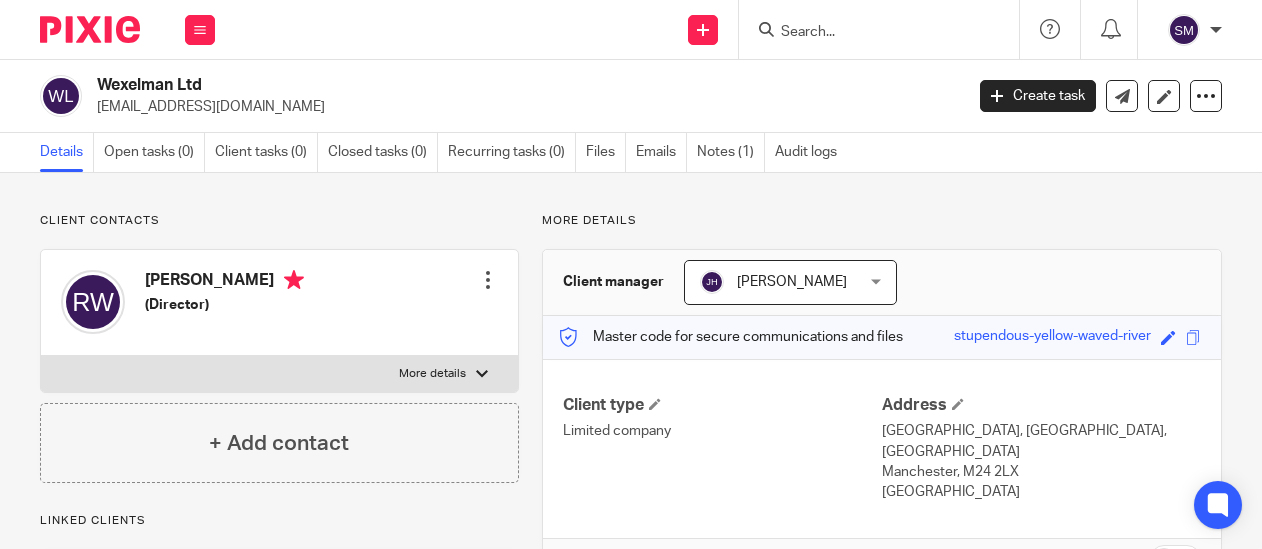 click at bounding box center (869, 33) 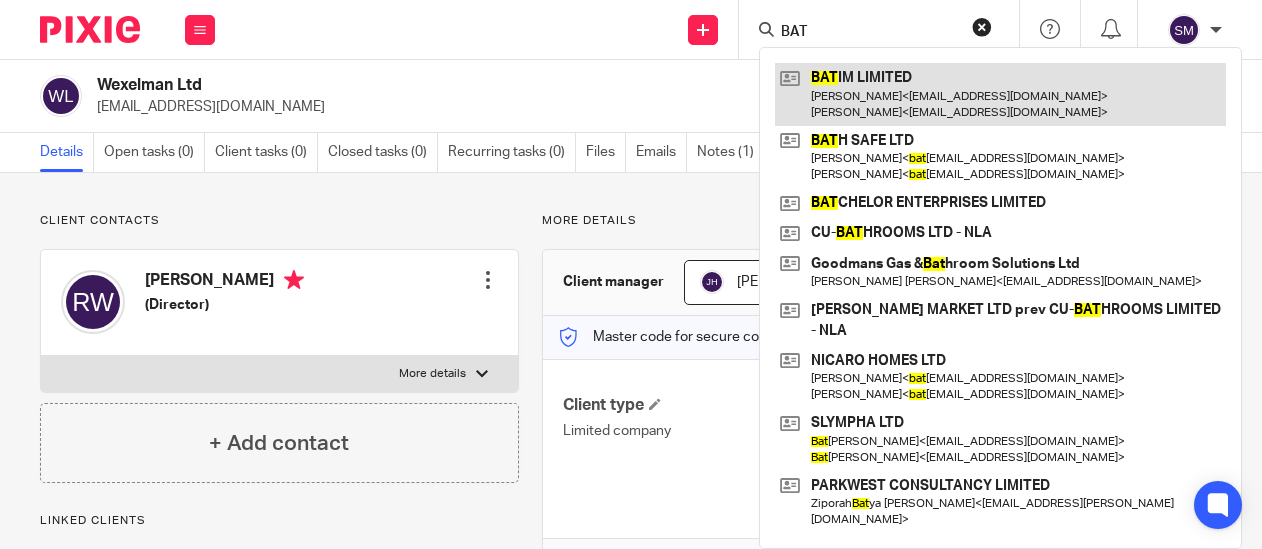 type on "BAT" 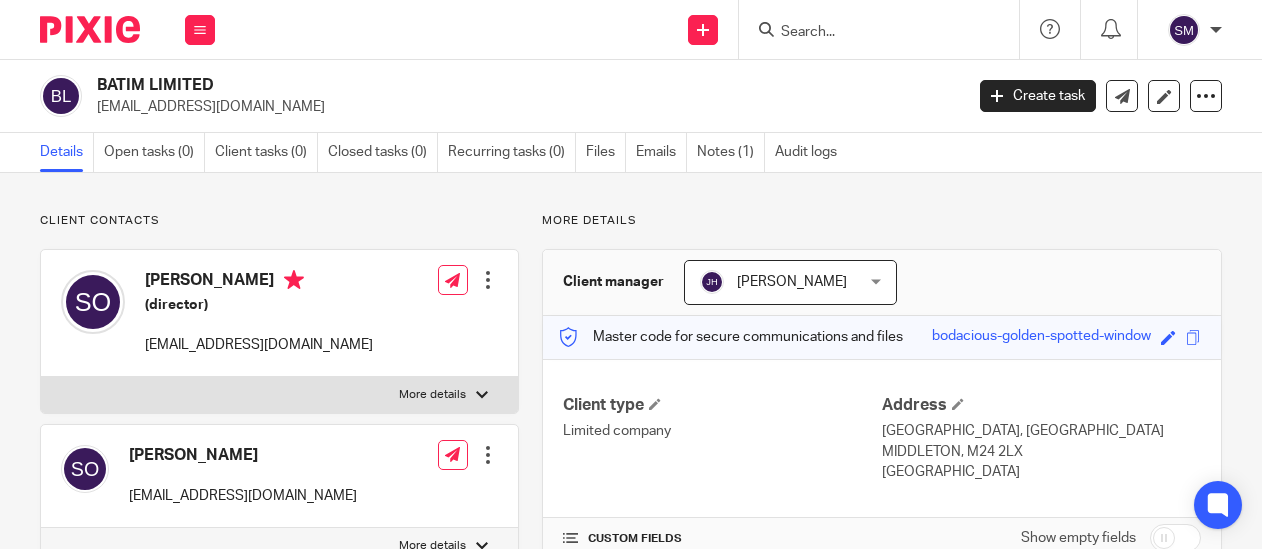 scroll, scrollTop: 0, scrollLeft: 0, axis: both 